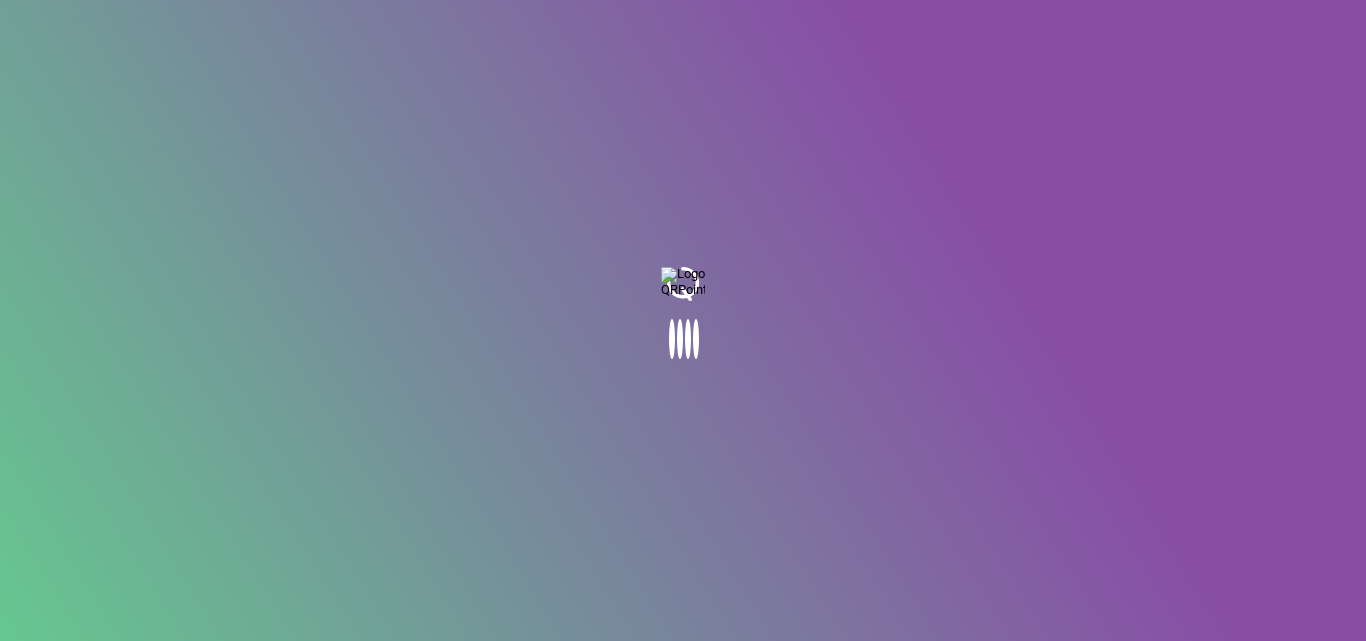 scroll, scrollTop: 0, scrollLeft: 0, axis: both 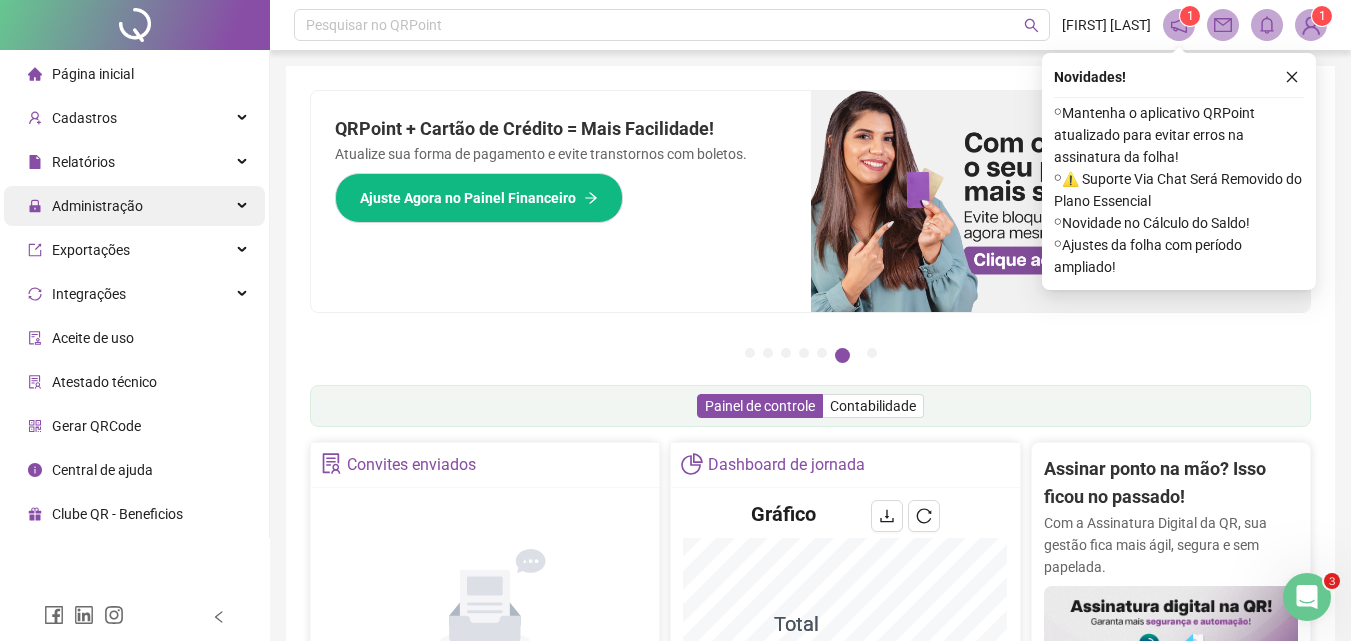 click on "Administração" at bounding box center [97, 206] 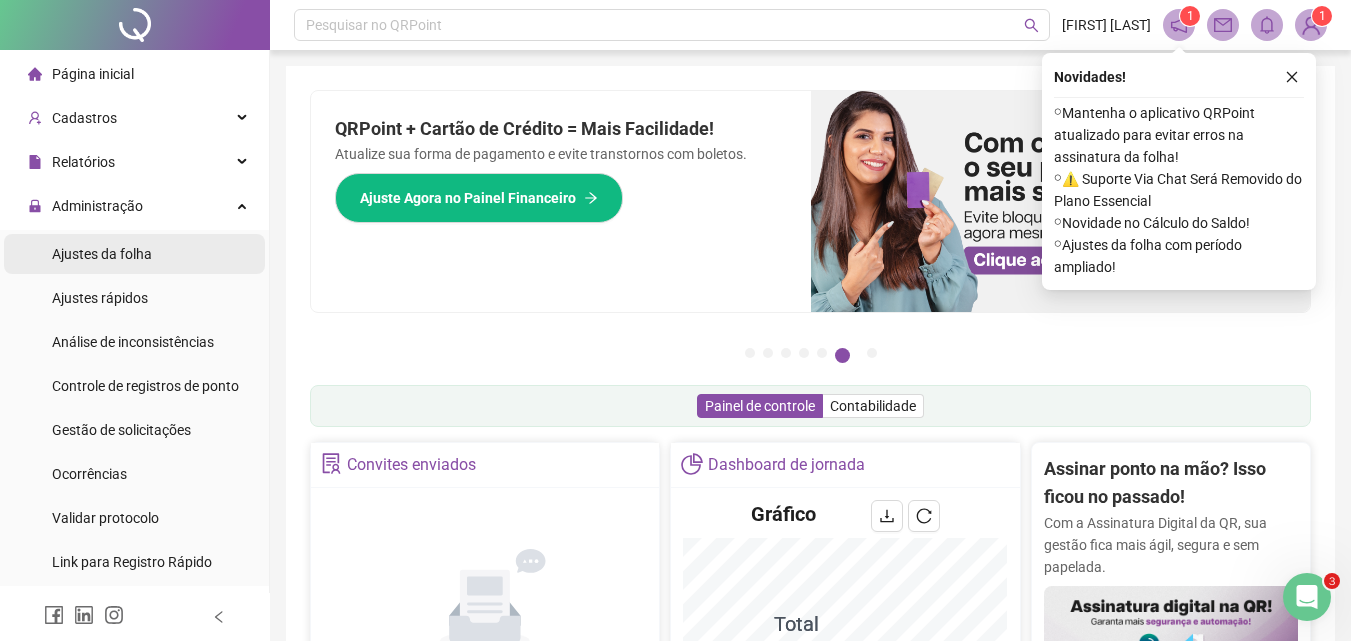 click on "Ajustes da folha" at bounding box center [102, 254] 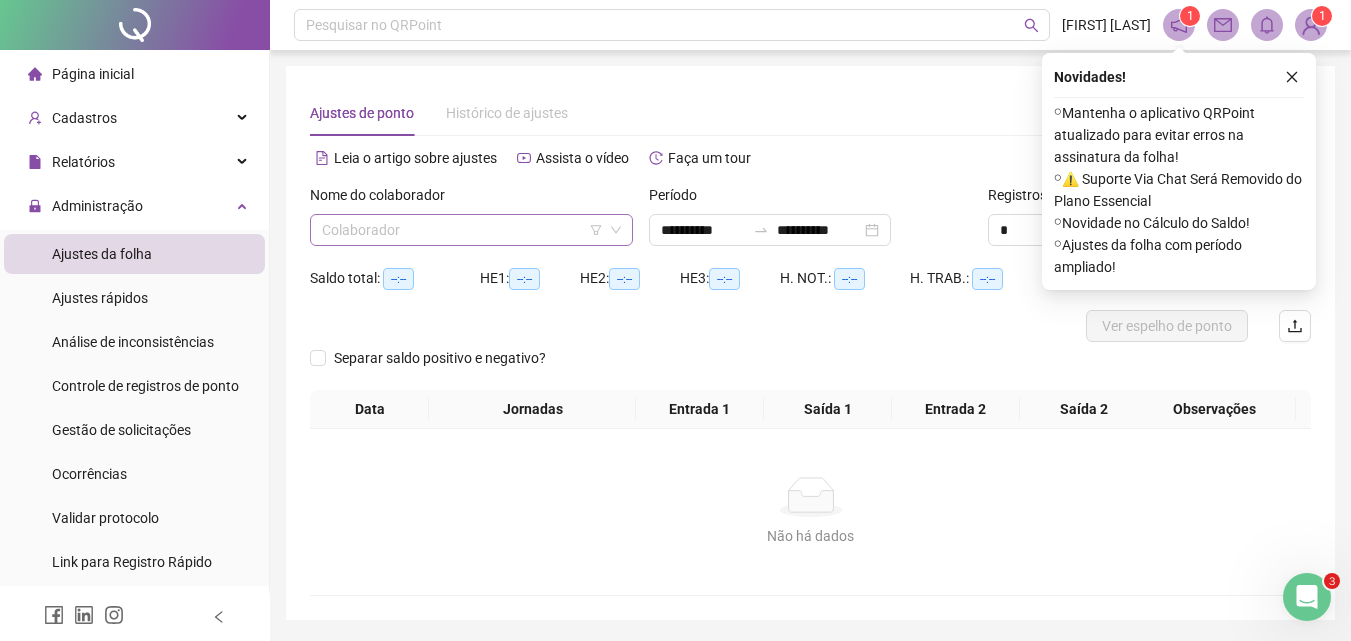 click at bounding box center (462, 230) 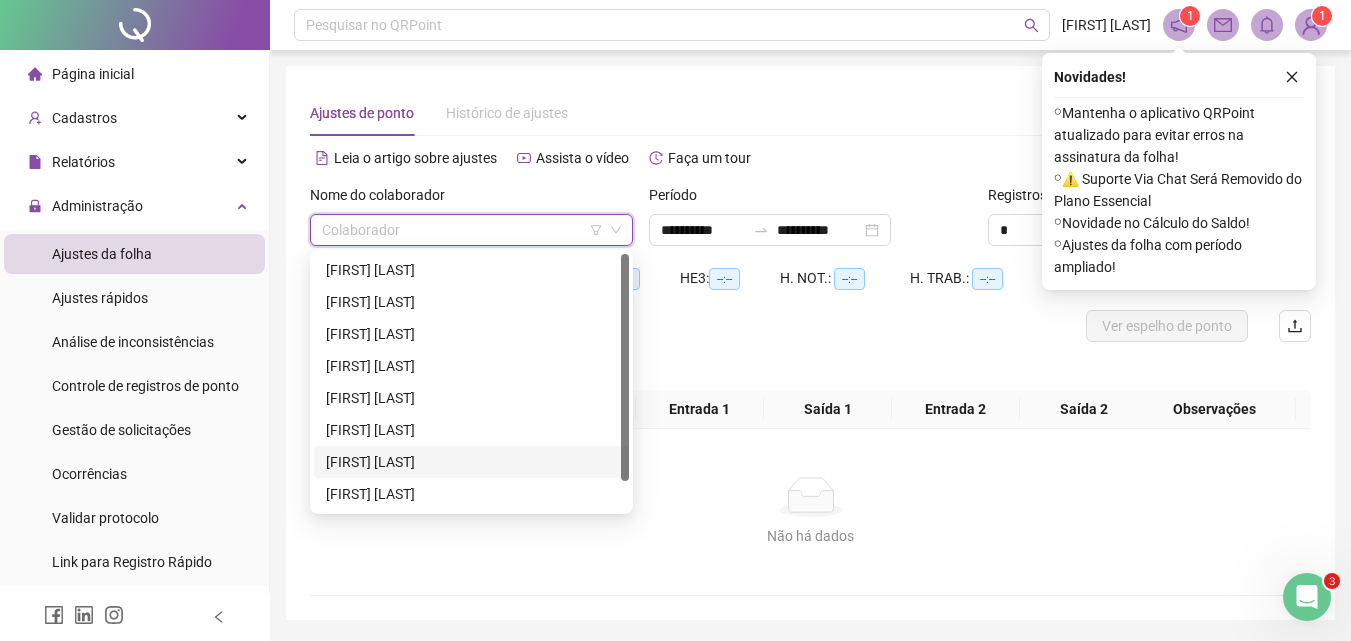 click on "[FIRST] [LAST]" at bounding box center (471, 462) 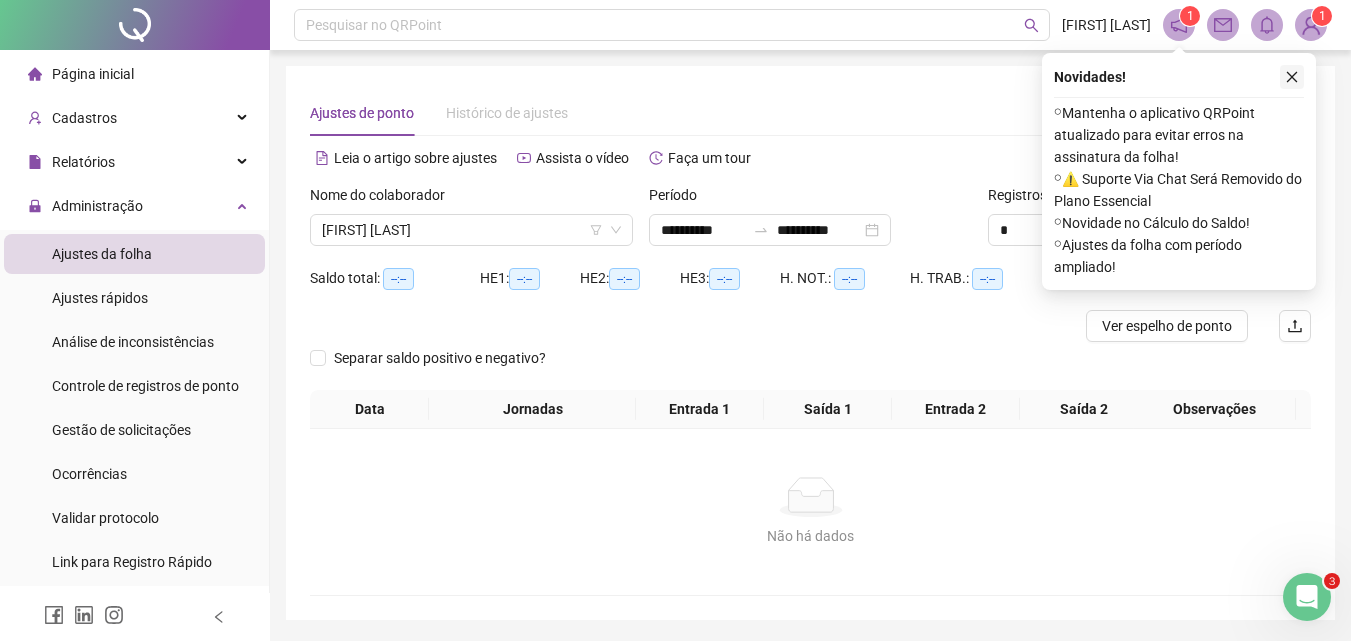 click 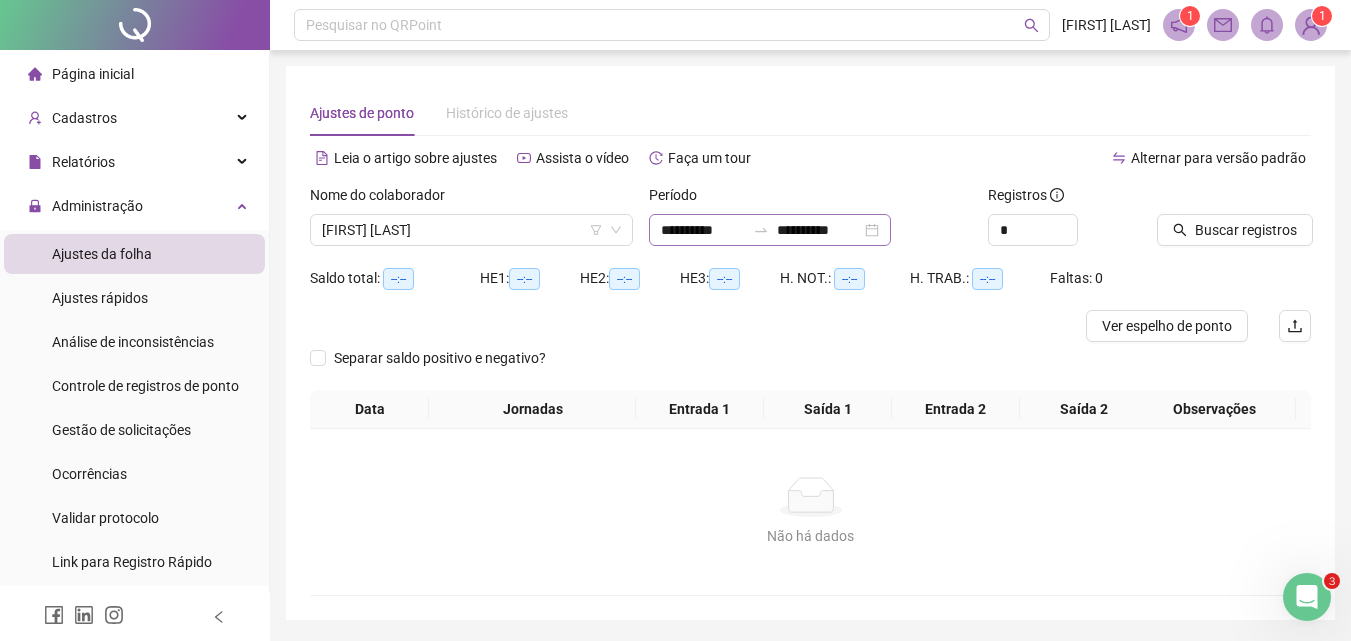 click on "**********" at bounding box center (770, 230) 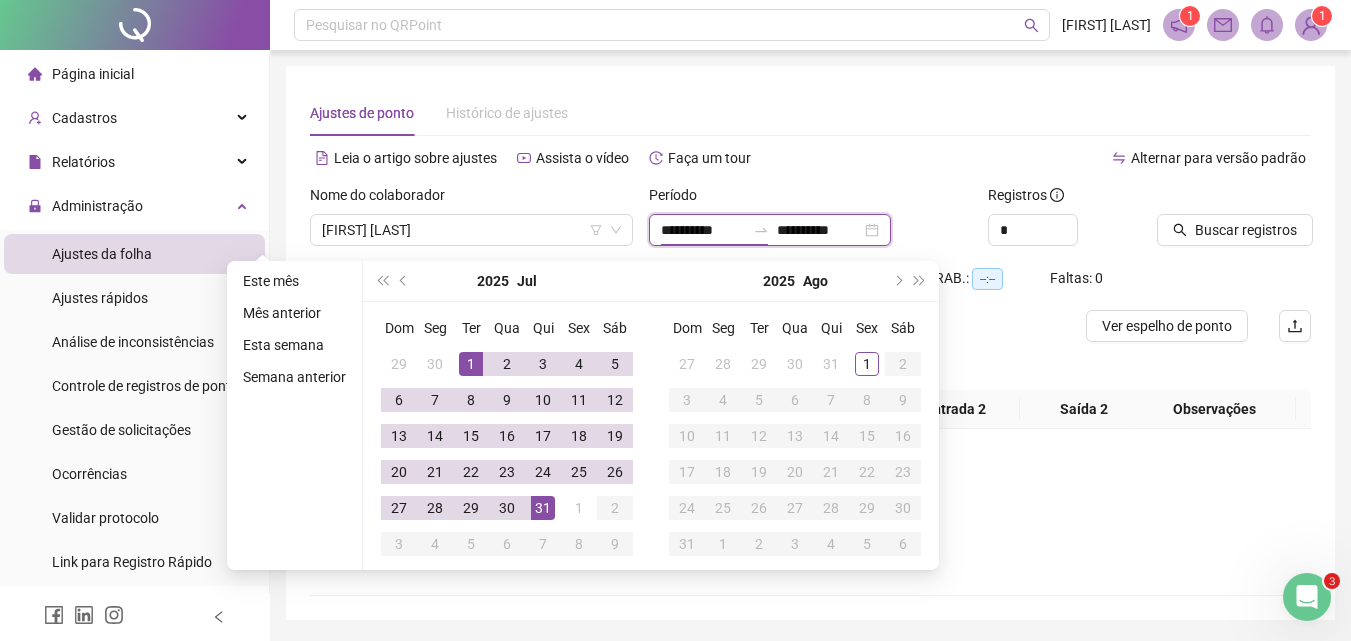 type on "**********" 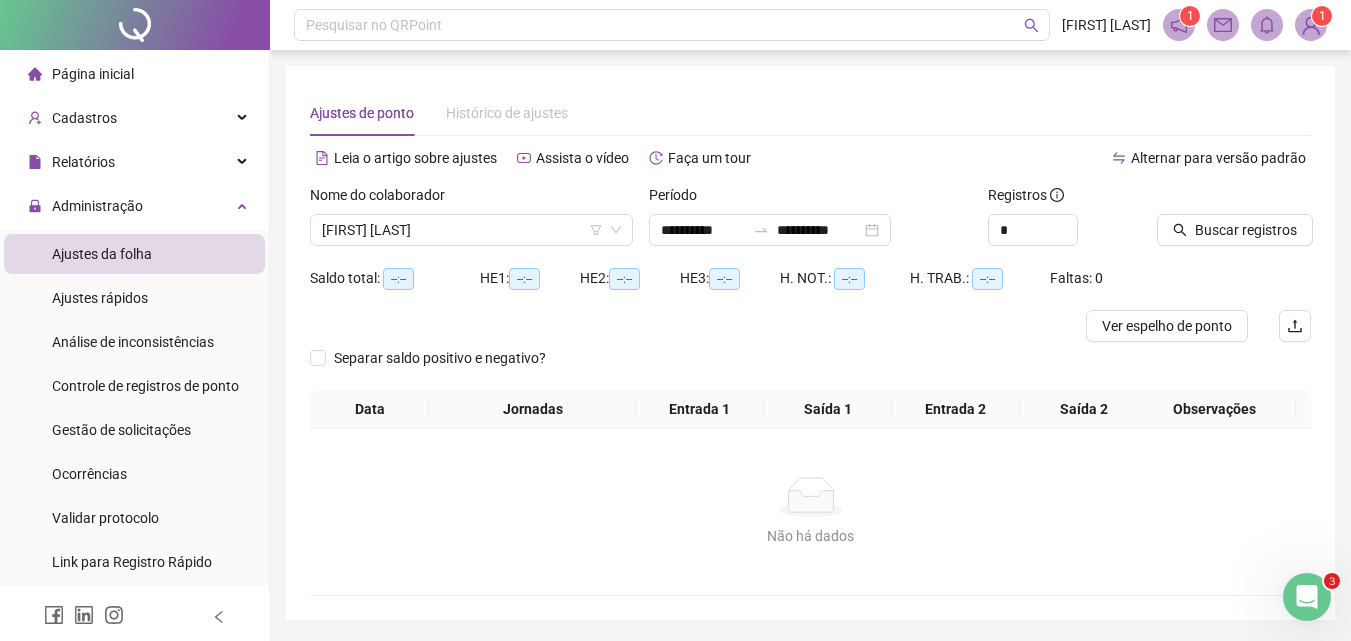 click on "Página inicial" at bounding box center [93, 74] 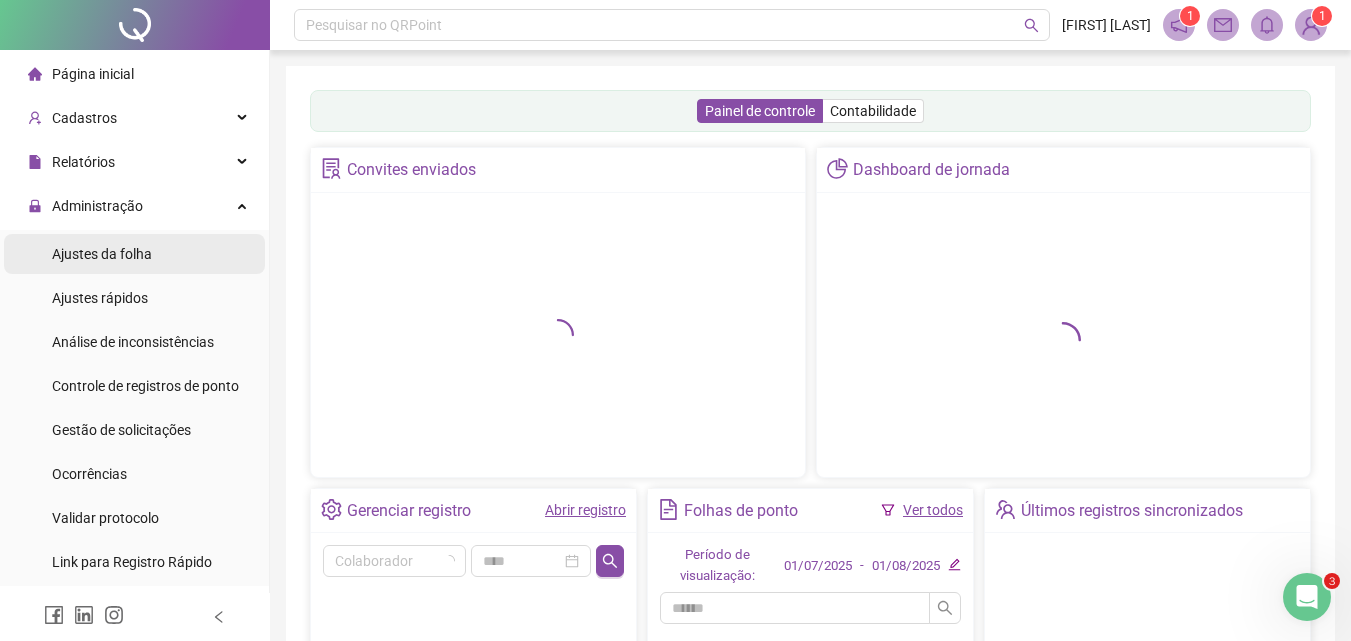 click on "Ajustes da folha" at bounding box center [102, 254] 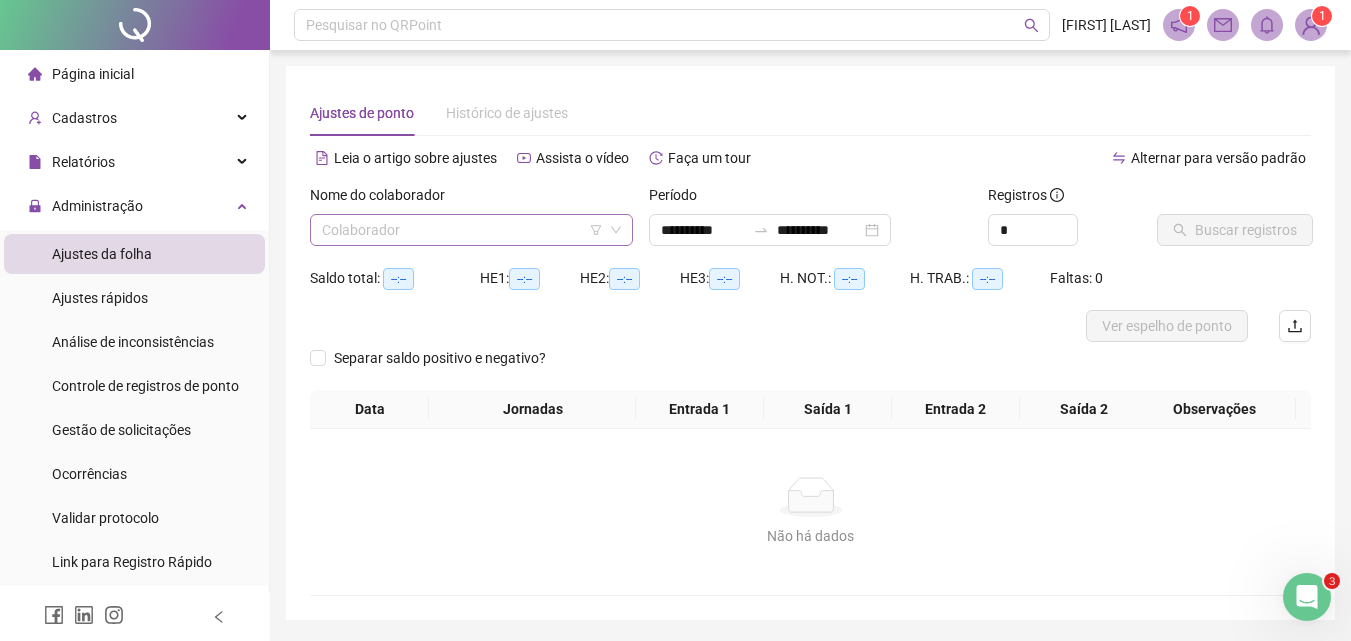 click on "Colaborador" at bounding box center [471, 230] 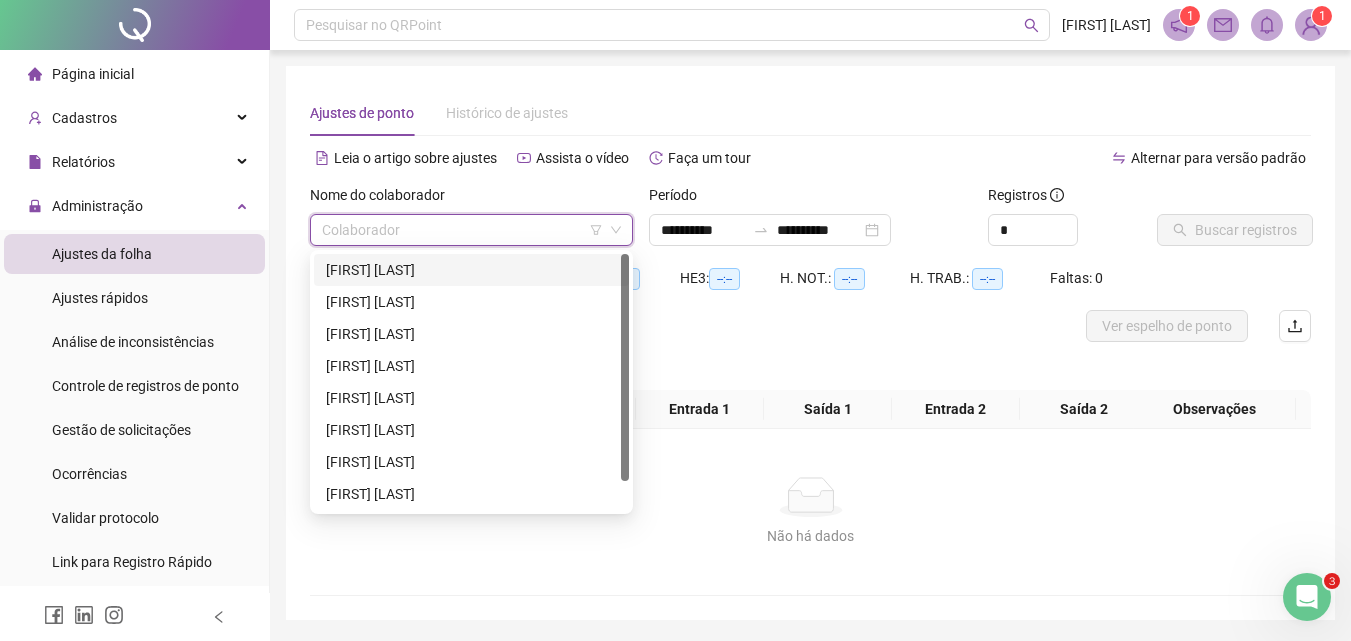click at bounding box center [462, 230] 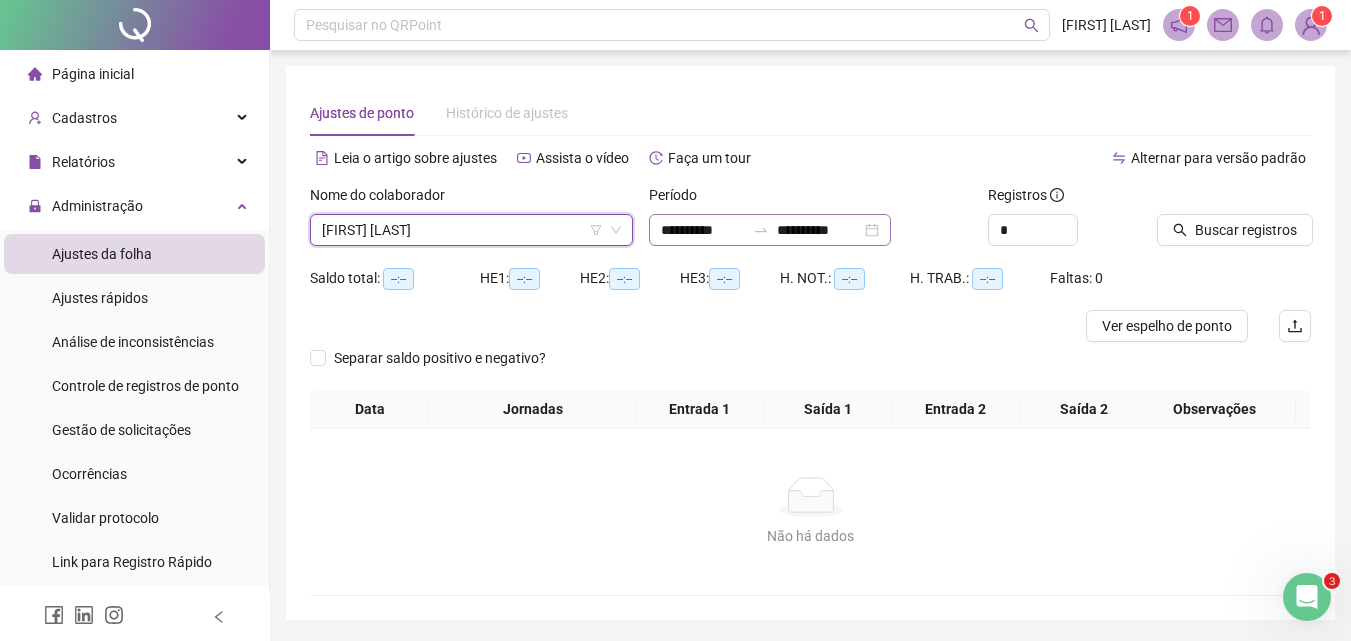 click on "**********" at bounding box center (770, 230) 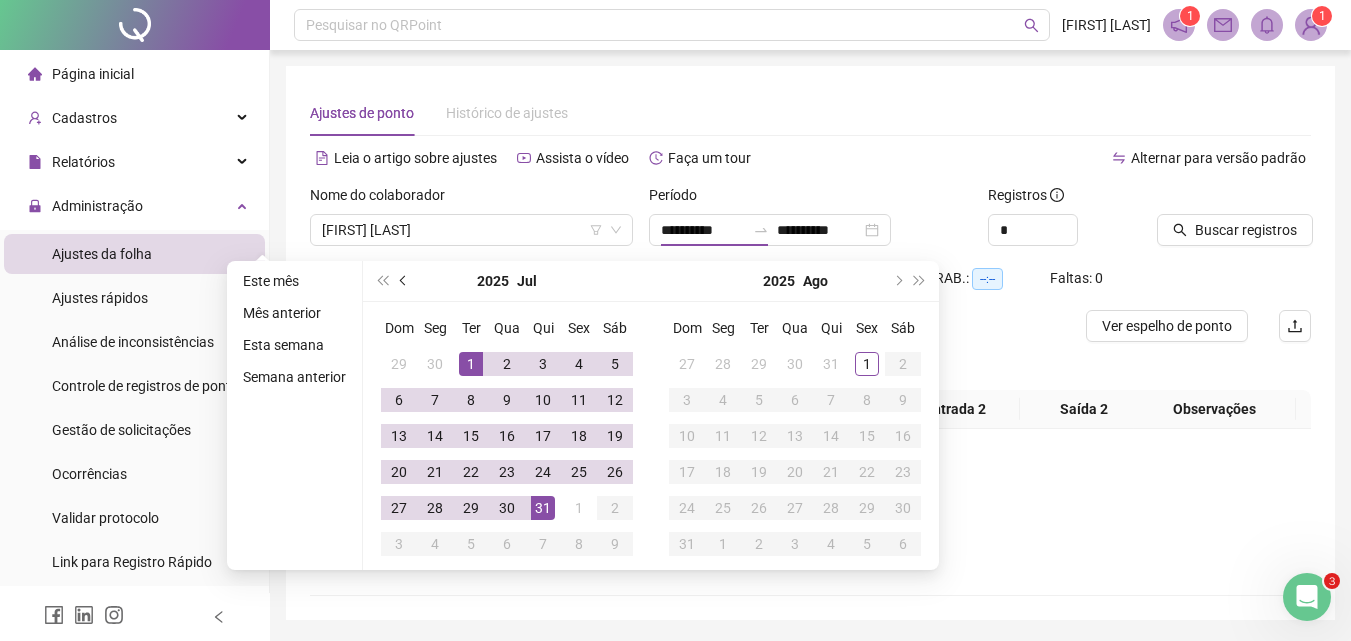 click at bounding box center [404, 281] 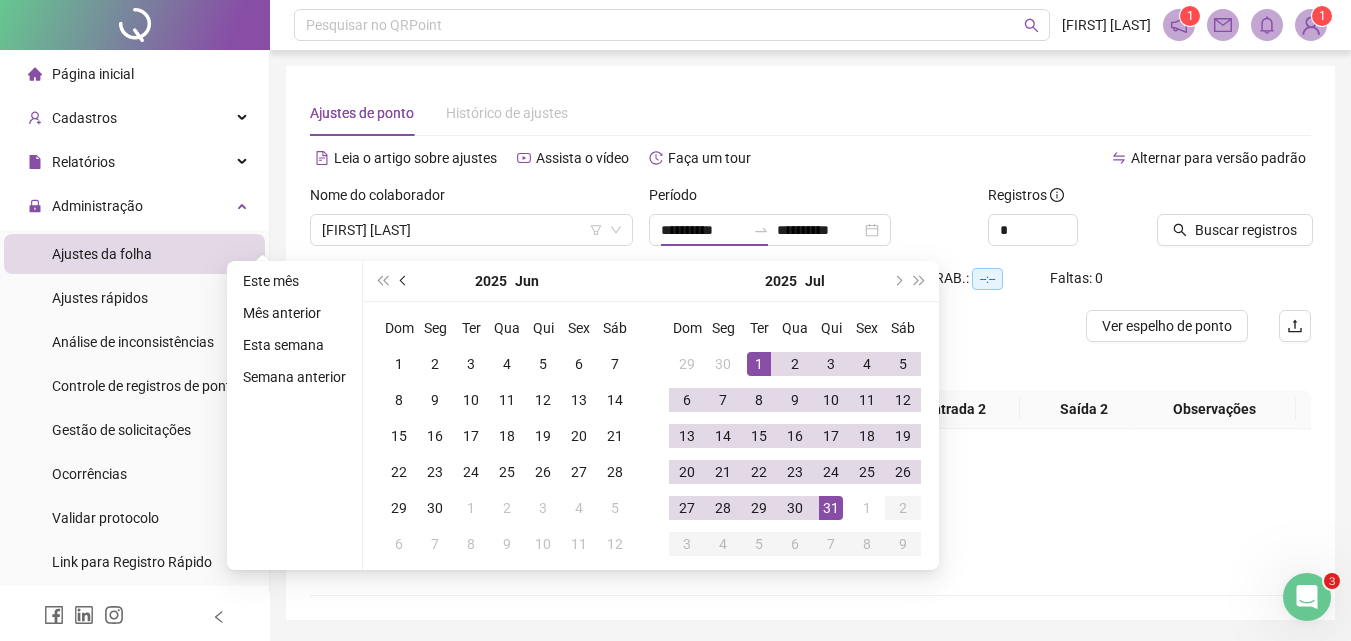 click at bounding box center (404, 281) 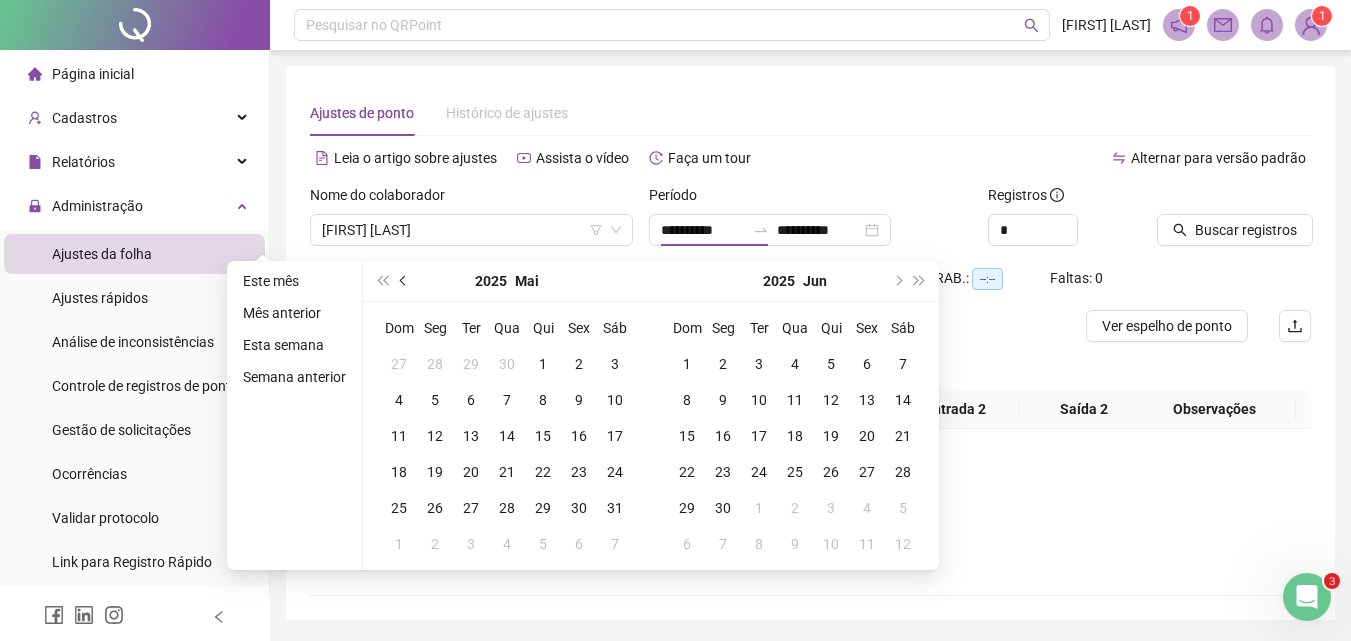 click at bounding box center [404, 281] 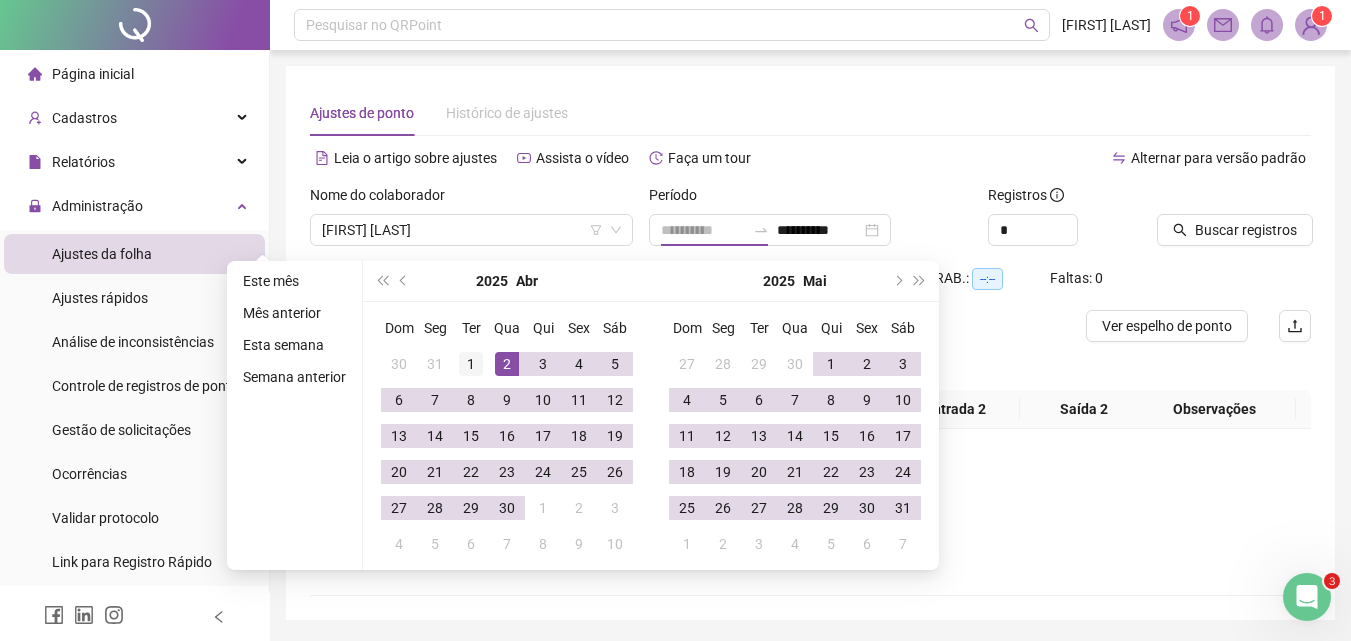 type on "**********" 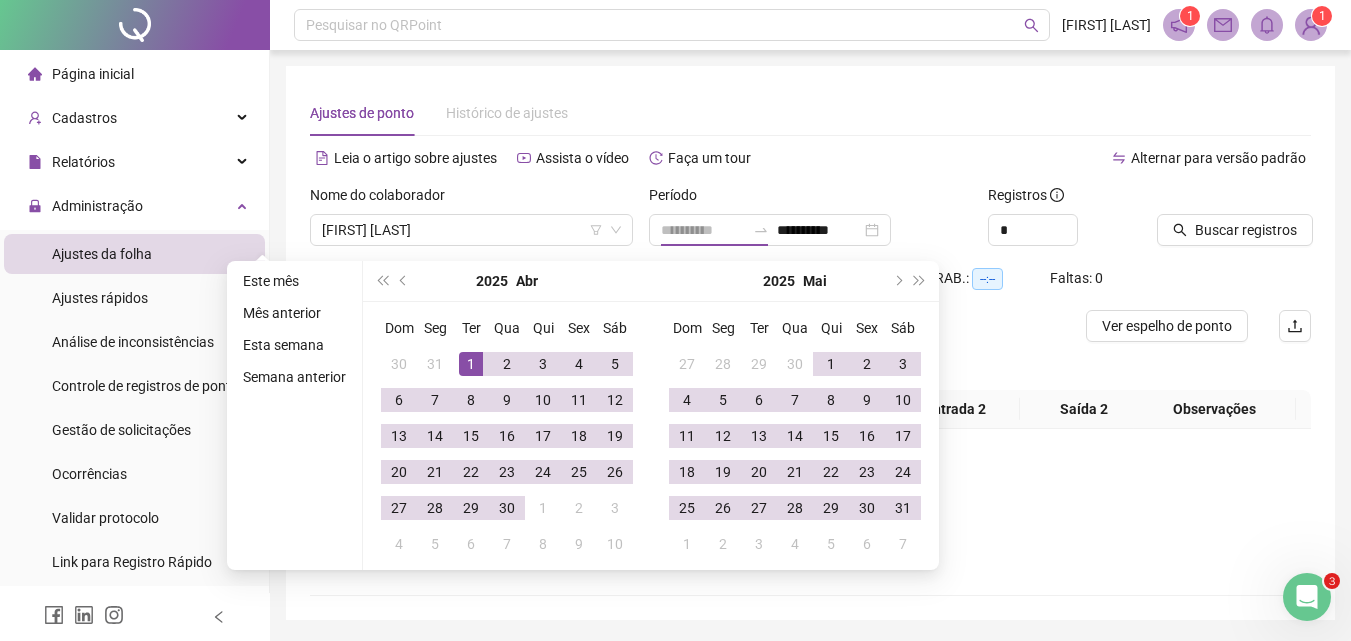 click on "1" at bounding box center [471, 364] 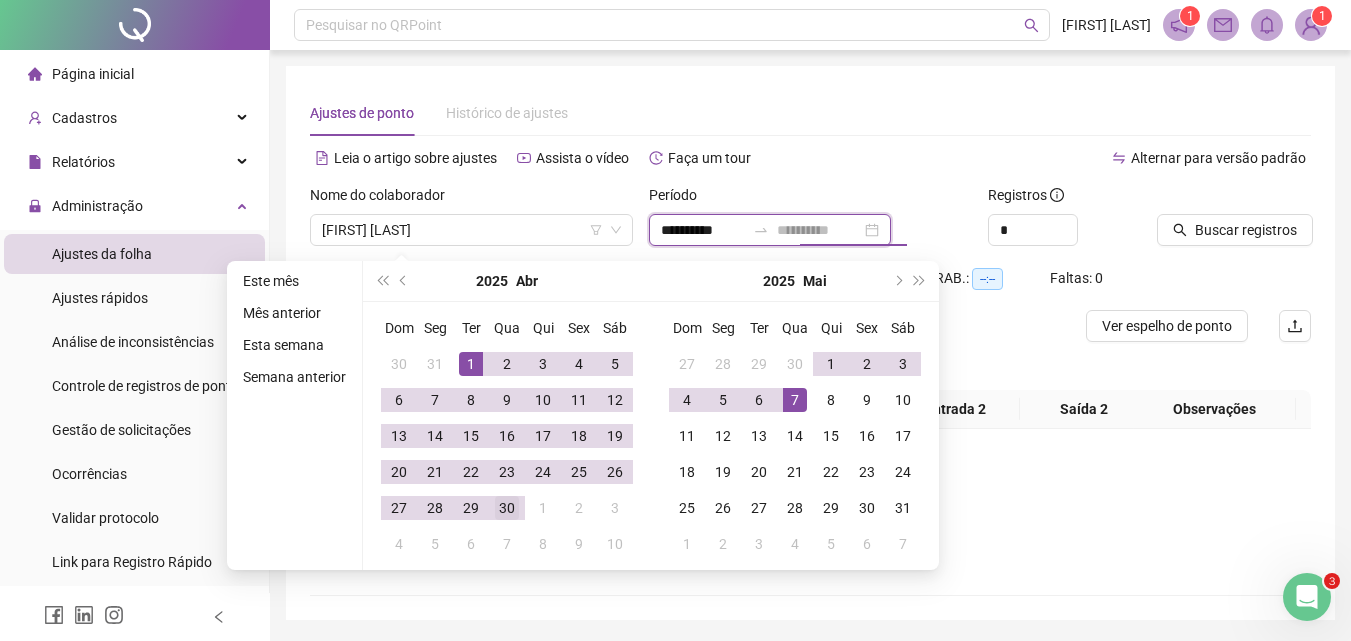 type on "**********" 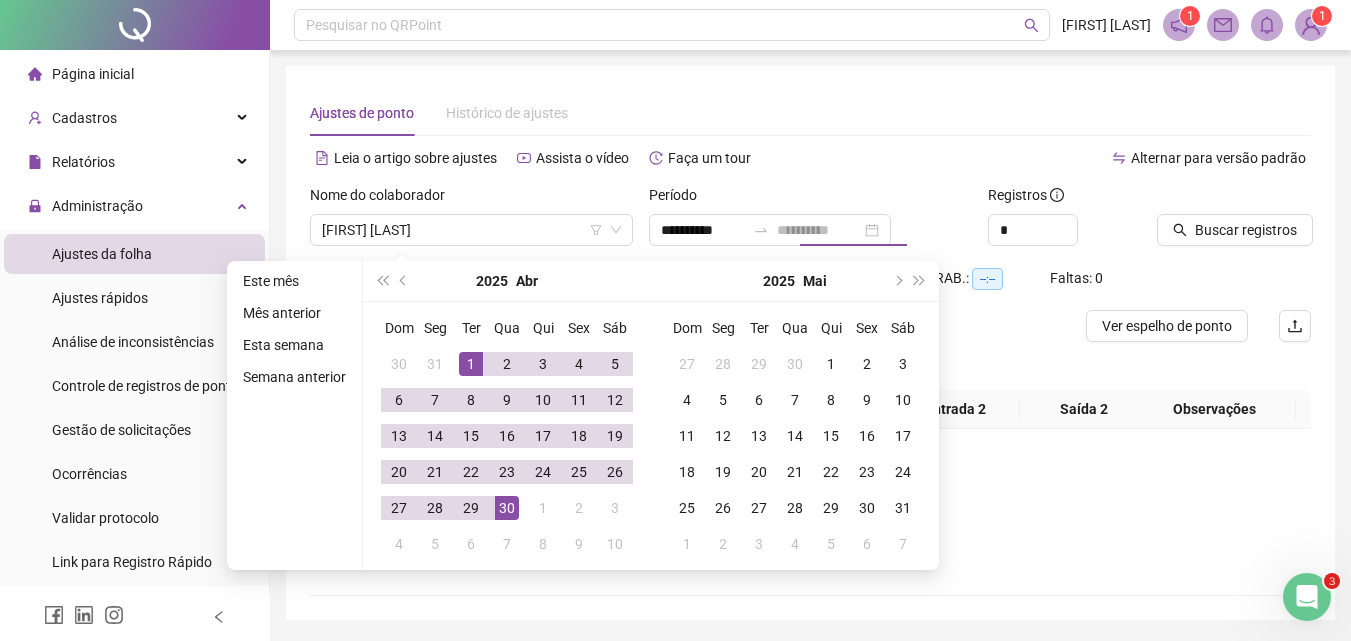 click on "30" at bounding box center (507, 508) 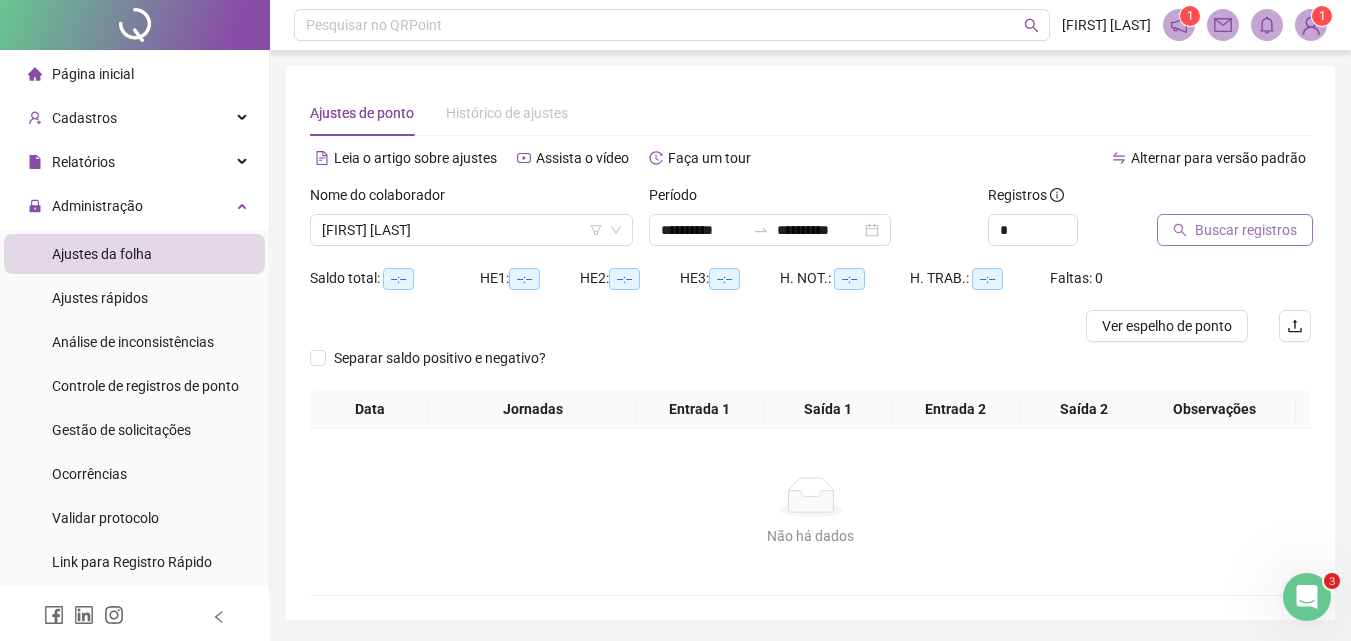 click on "Buscar registros" at bounding box center (1246, 230) 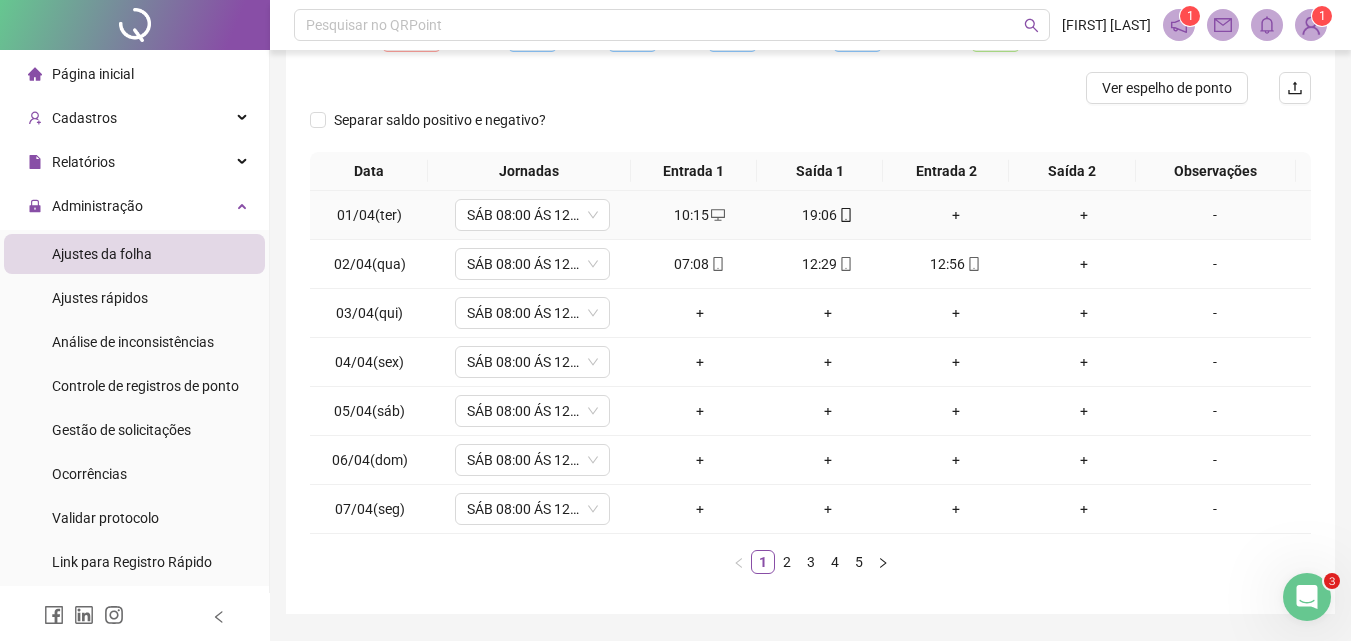 scroll, scrollTop: 297, scrollLeft: 0, axis: vertical 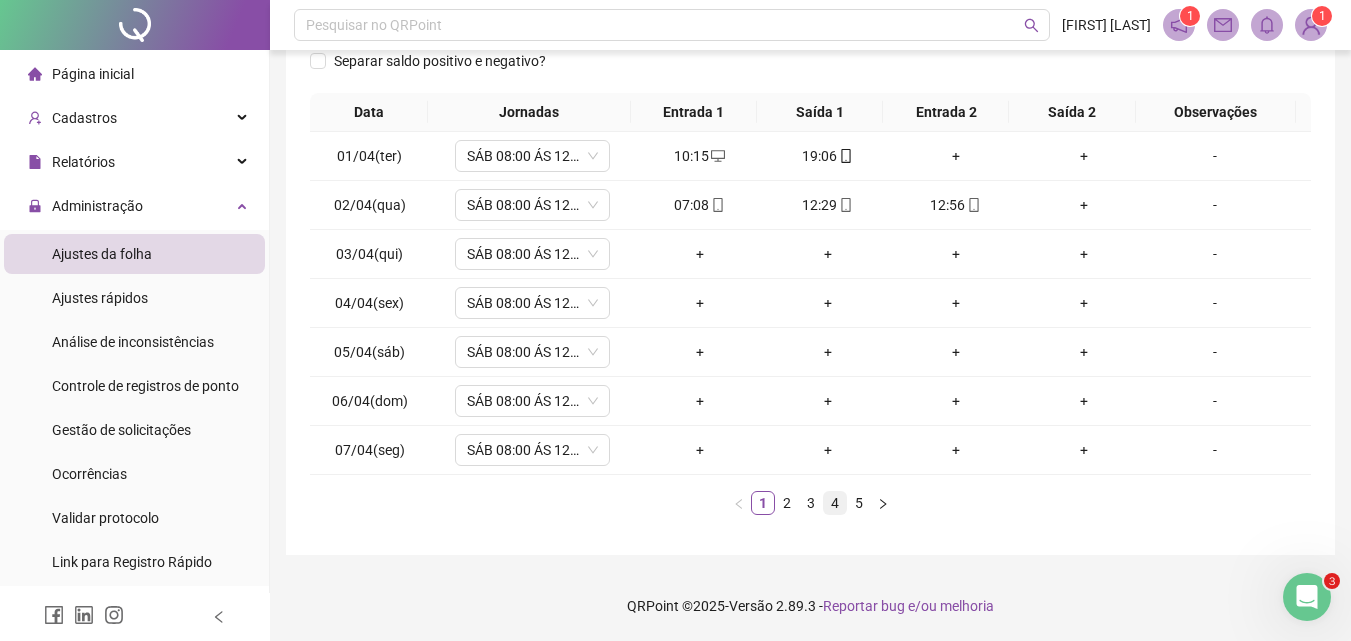 click on "4" at bounding box center (835, 503) 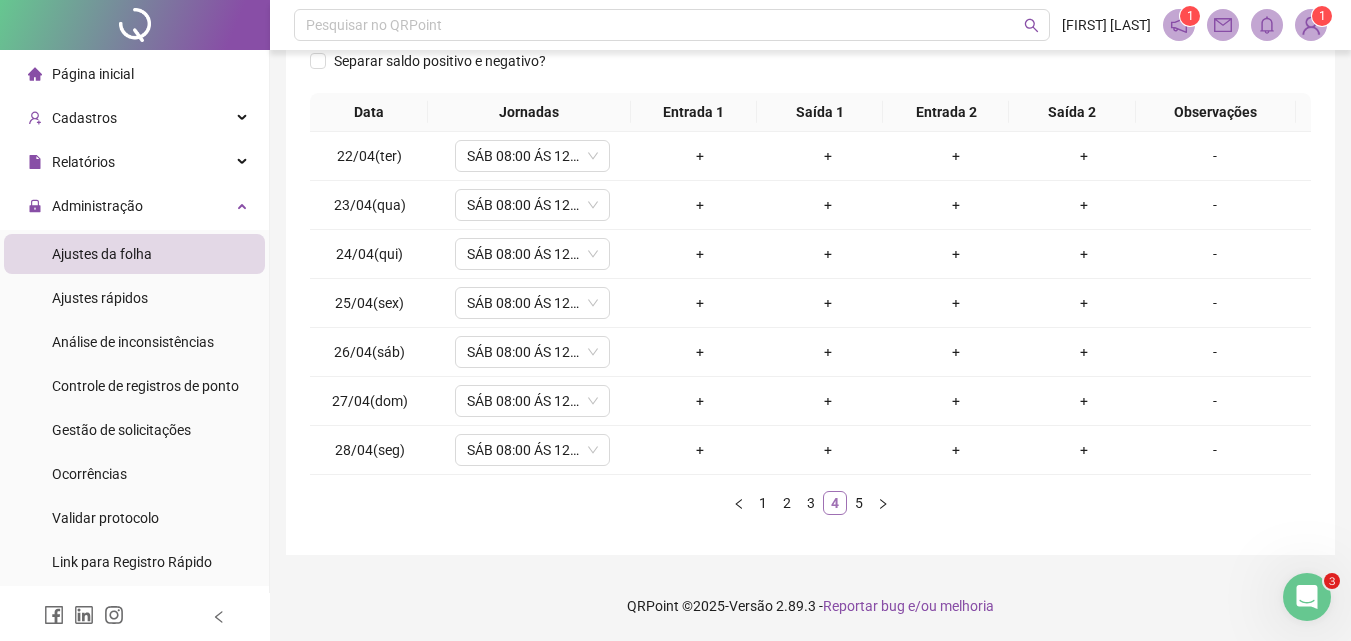 click on "4" at bounding box center (835, 503) 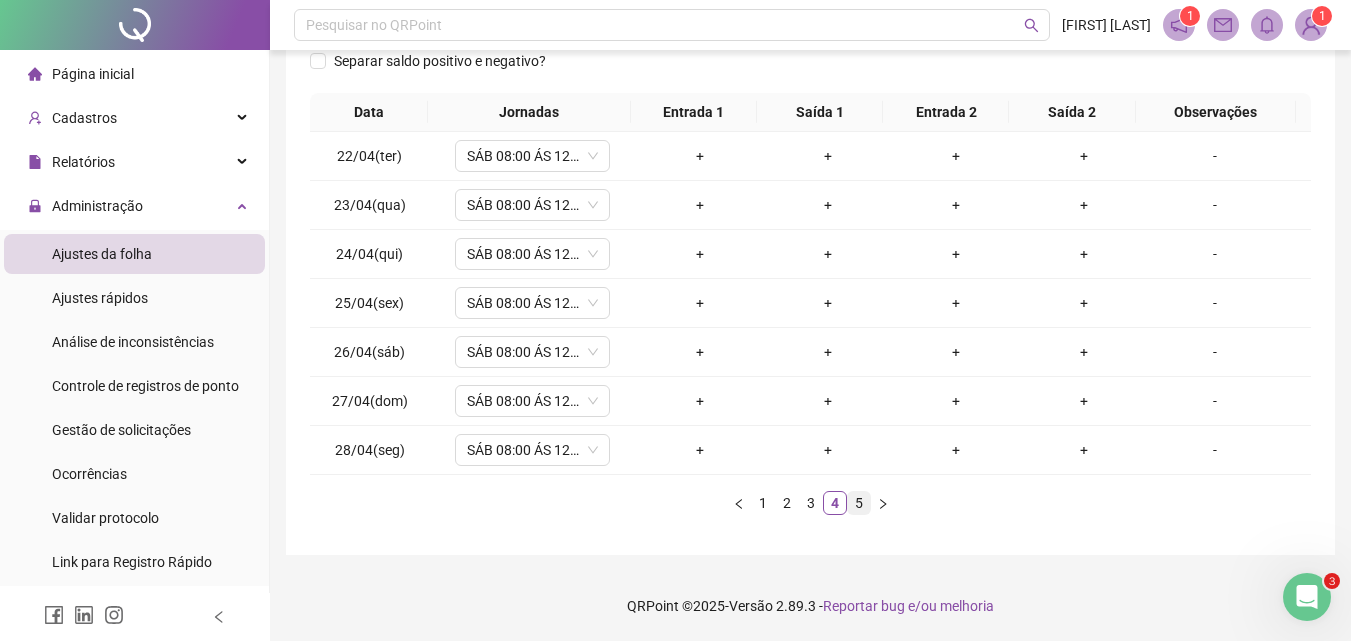 click on "5" at bounding box center [859, 503] 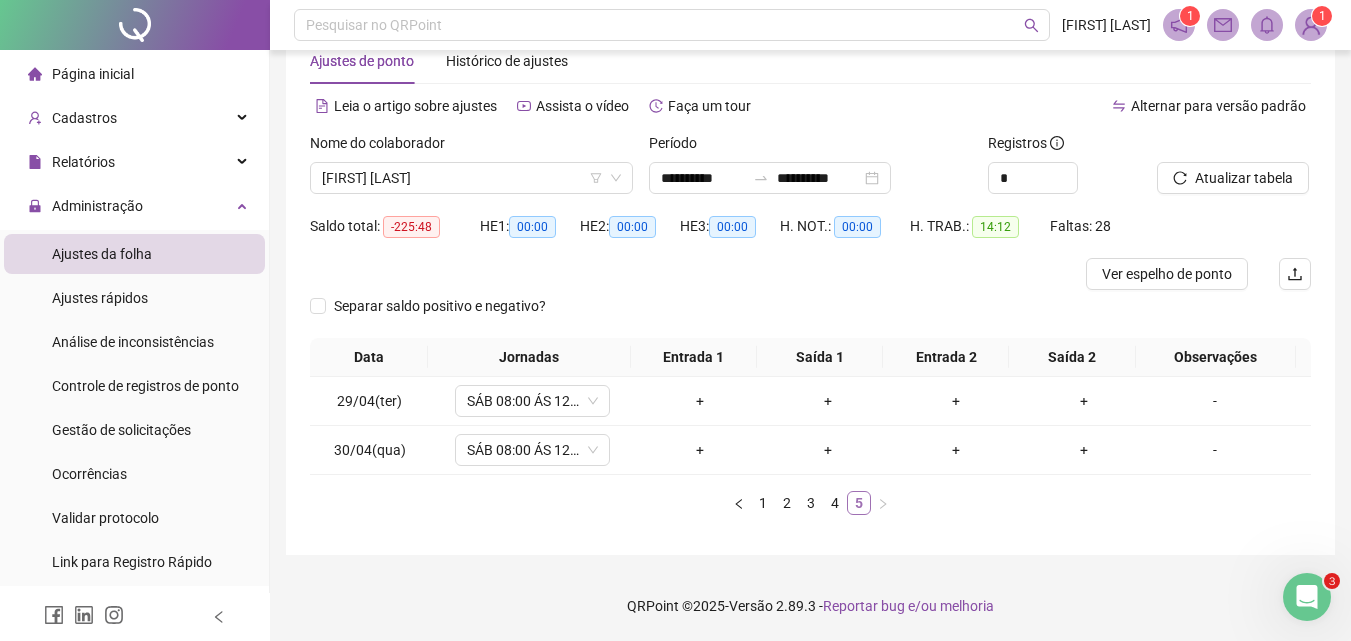 scroll, scrollTop: 52, scrollLeft: 0, axis: vertical 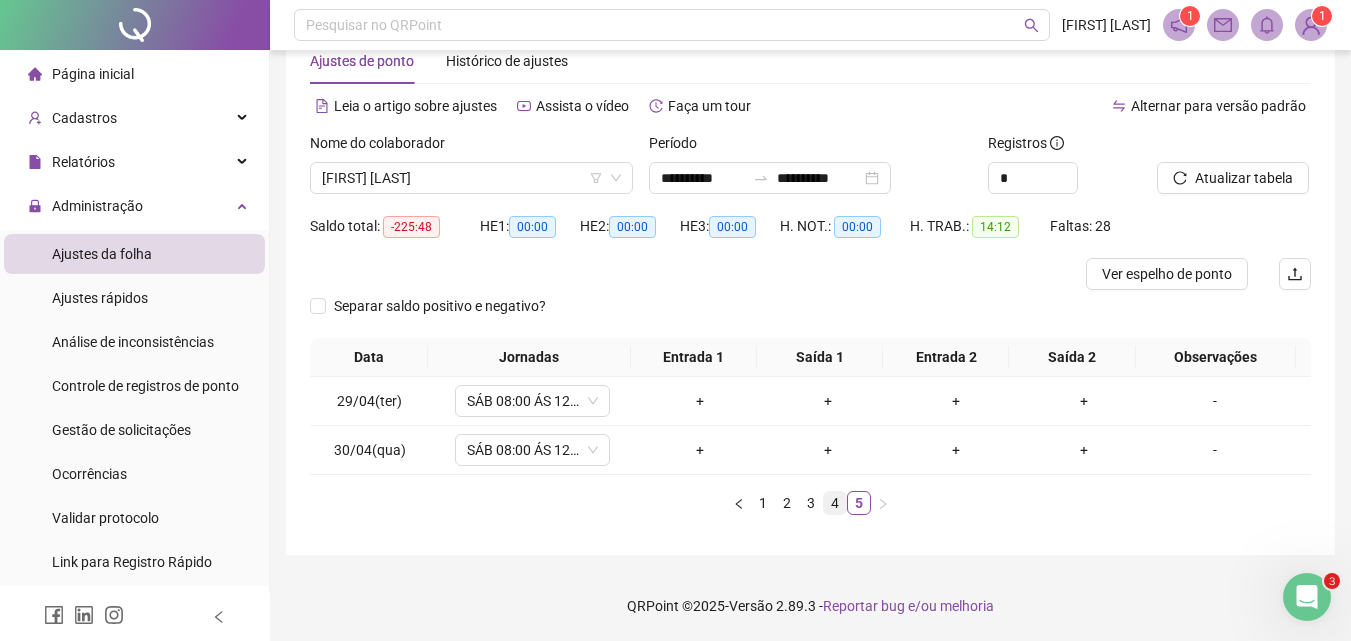 click on "4" at bounding box center [835, 503] 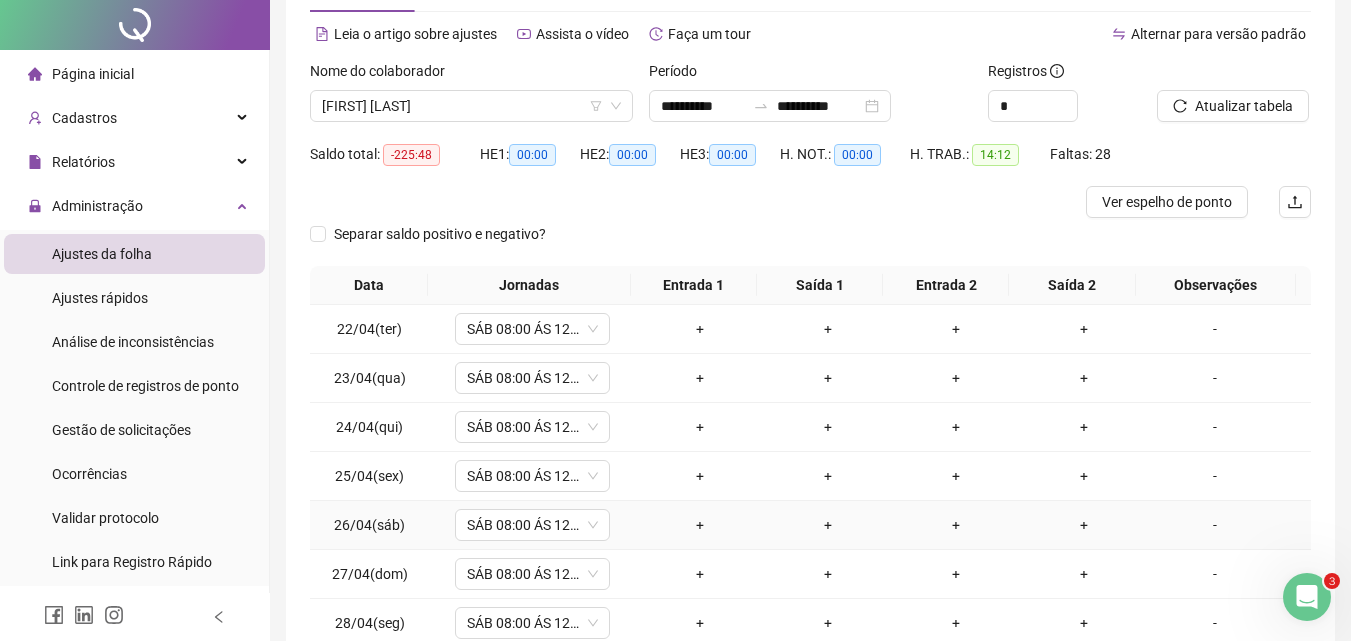 scroll, scrollTop: 0, scrollLeft: 0, axis: both 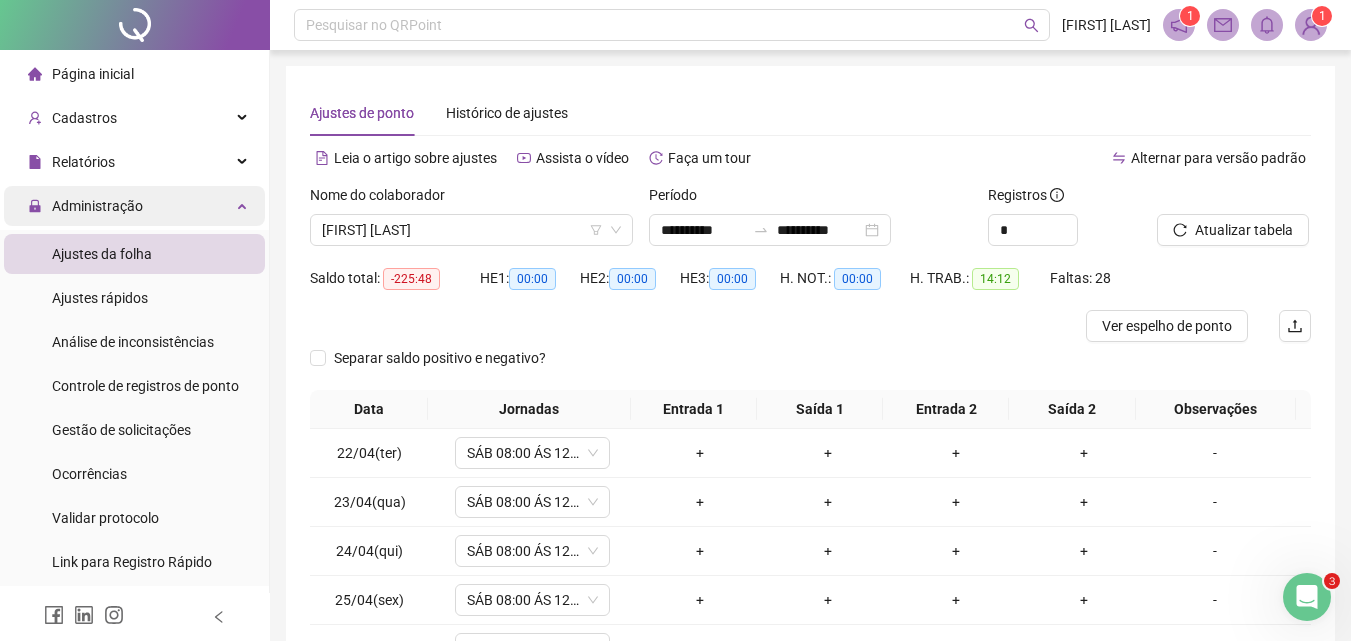 click on "Administração" at bounding box center [97, 206] 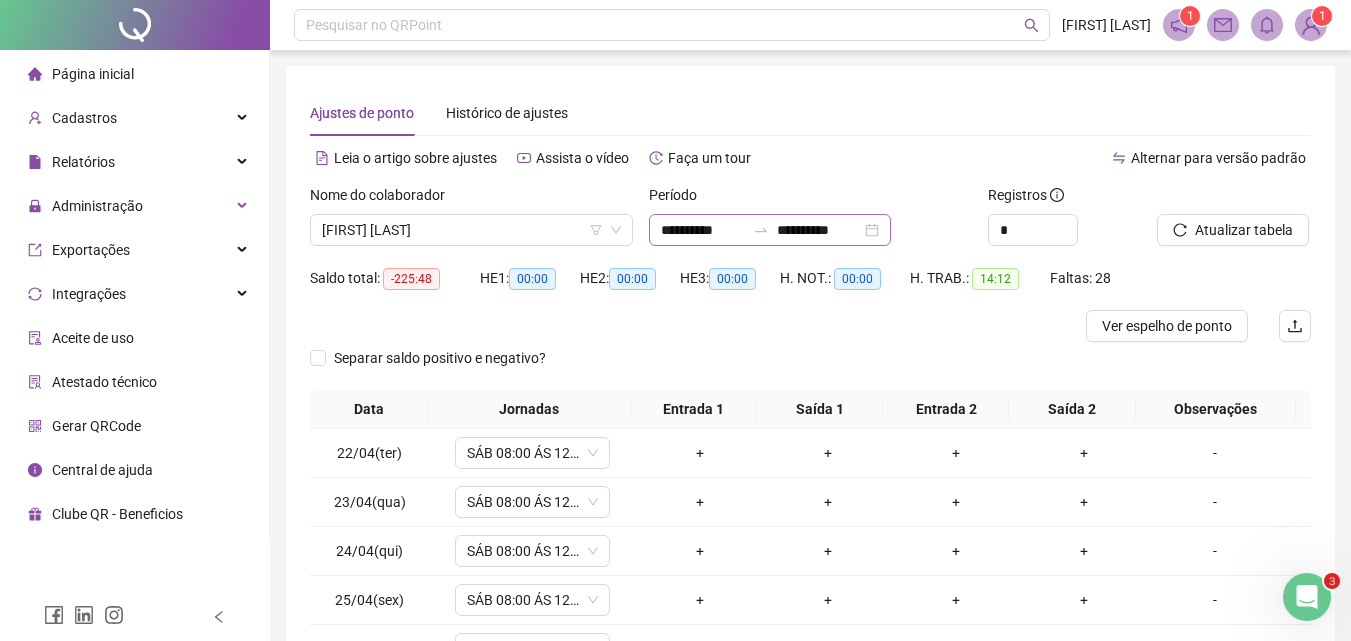 click on "**********" at bounding box center [770, 230] 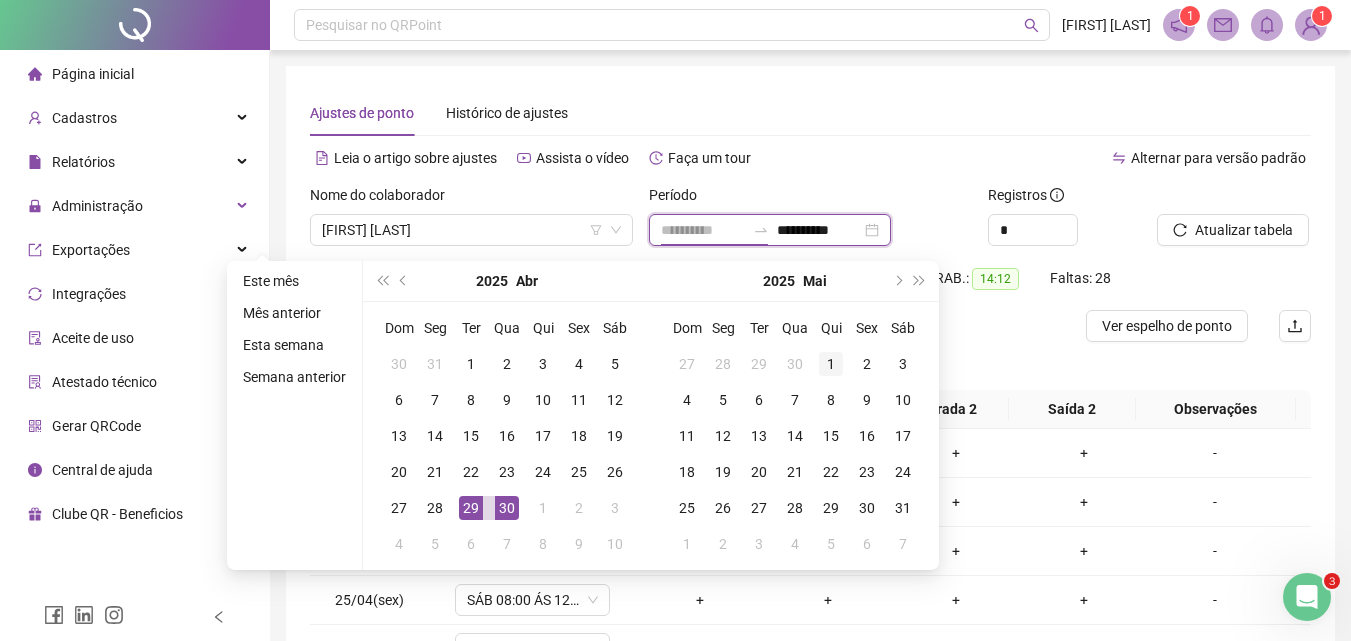 type on "**********" 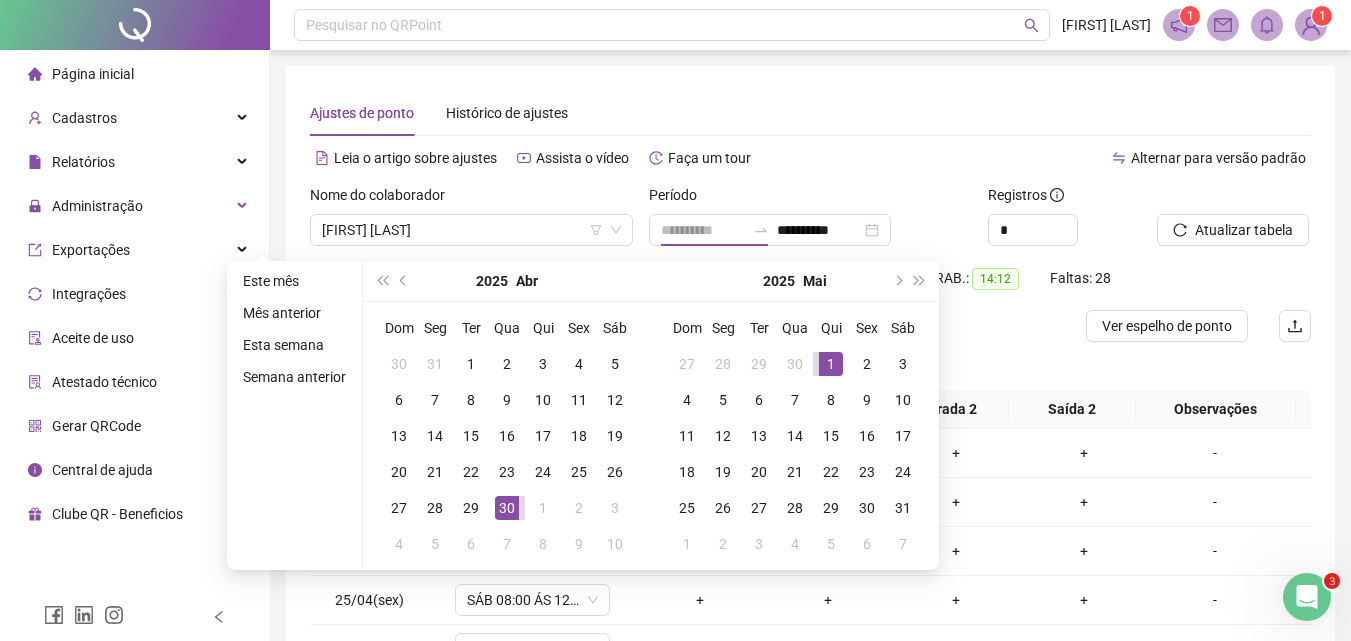 click on "1" at bounding box center (831, 364) 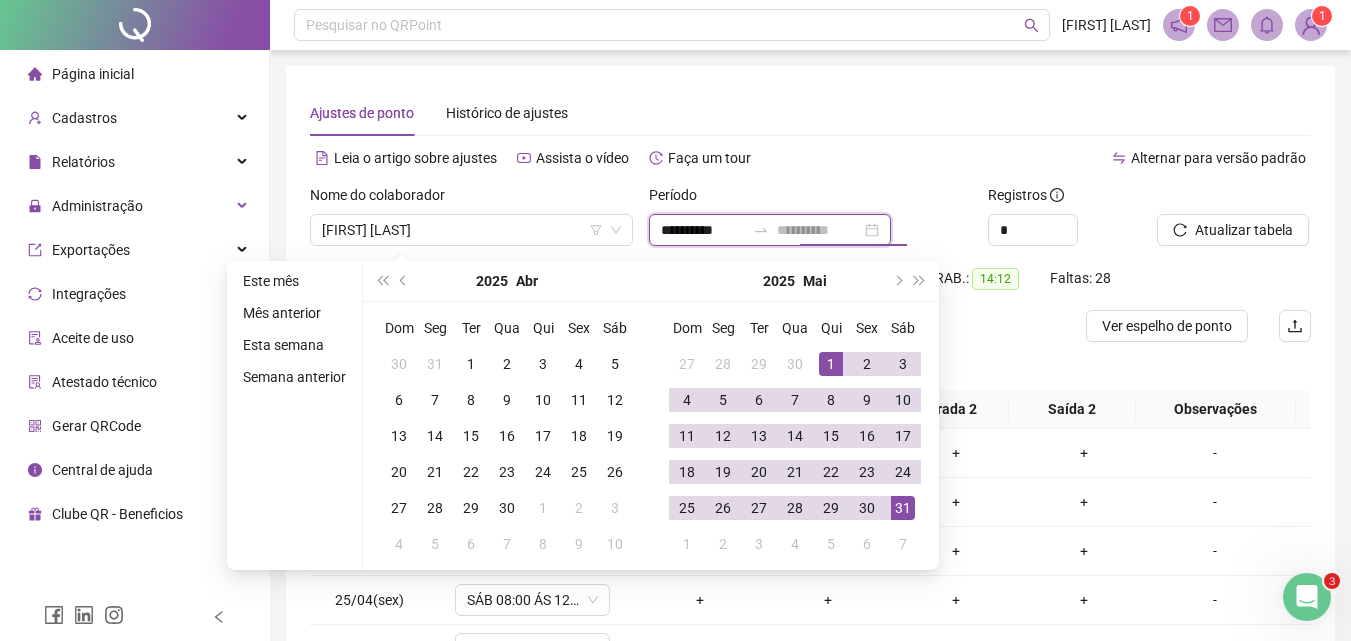 type on "**********" 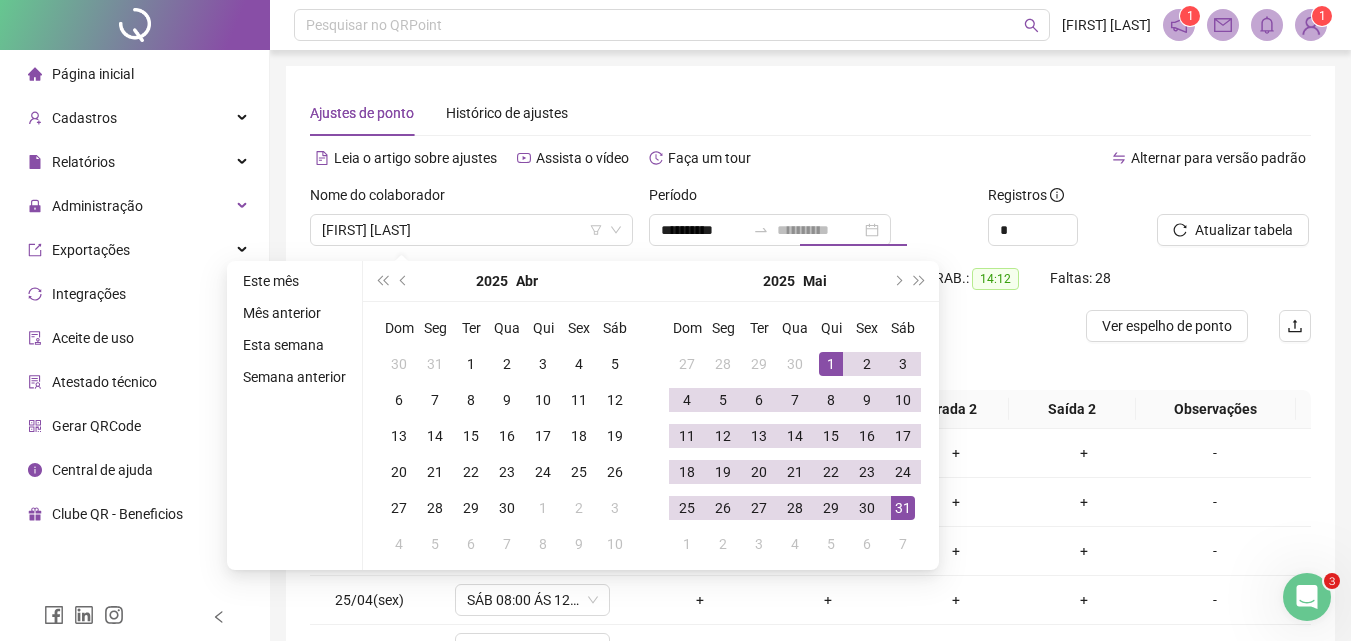 click on "31" at bounding box center (903, 508) 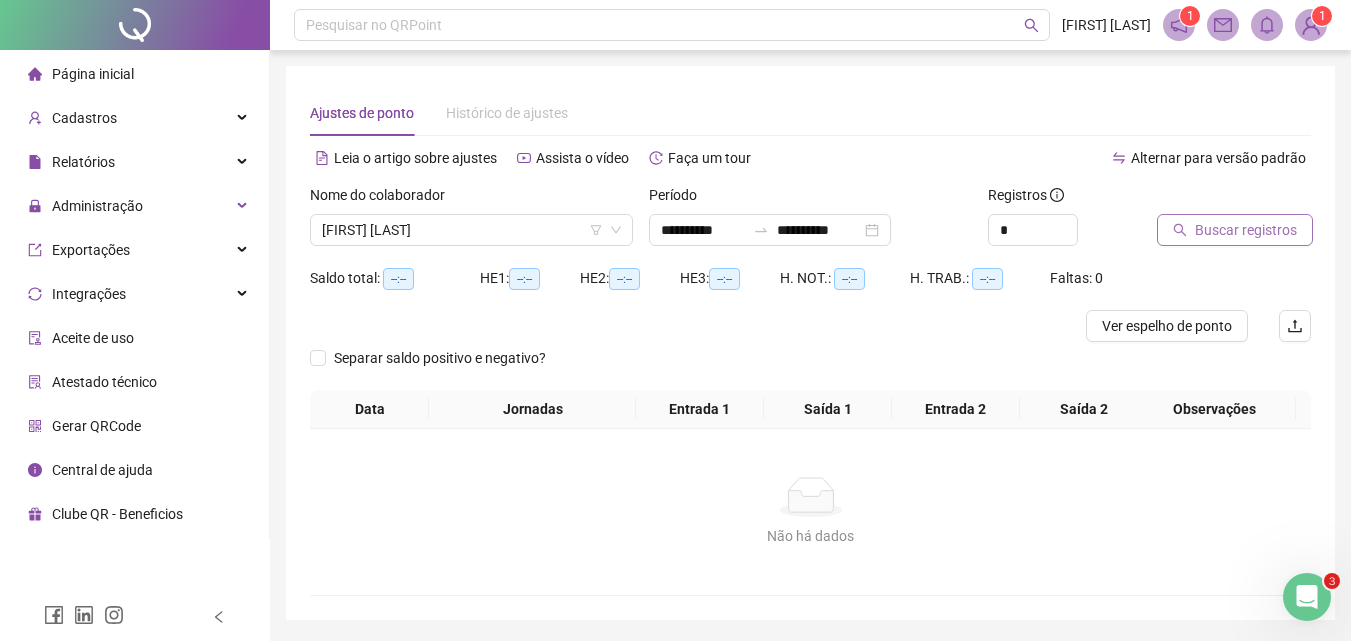 click on "Buscar registros" at bounding box center (1246, 230) 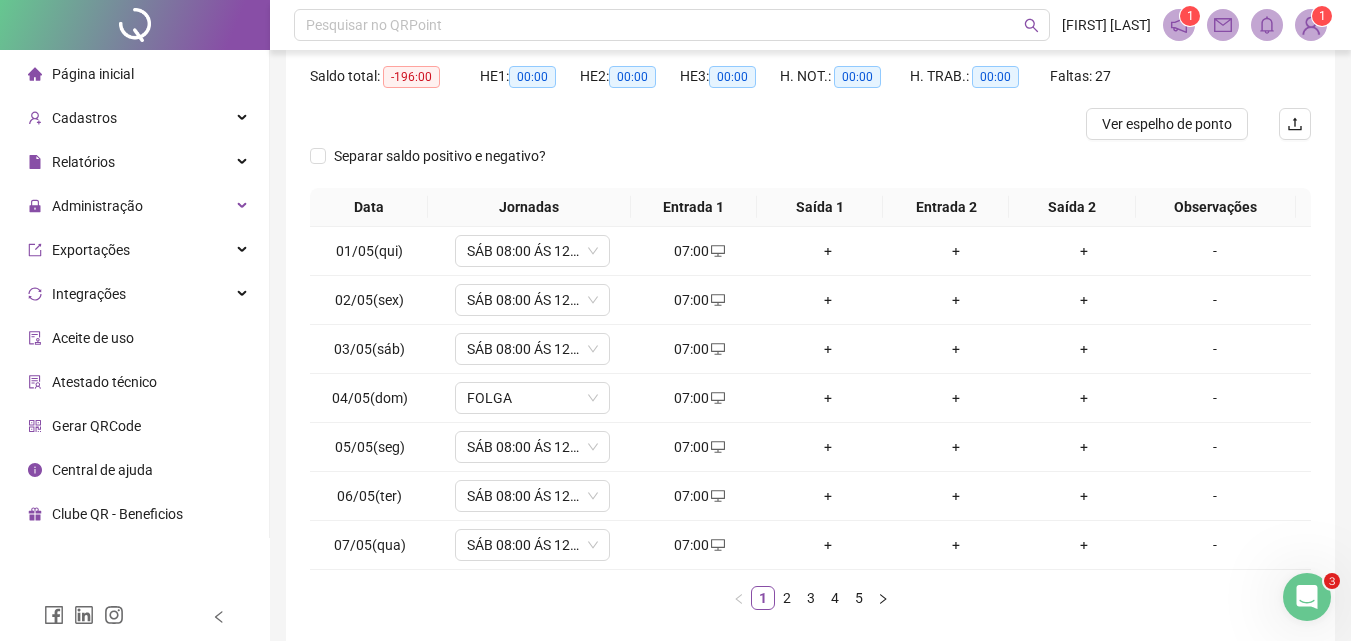 scroll, scrollTop: 297, scrollLeft: 0, axis: vertical 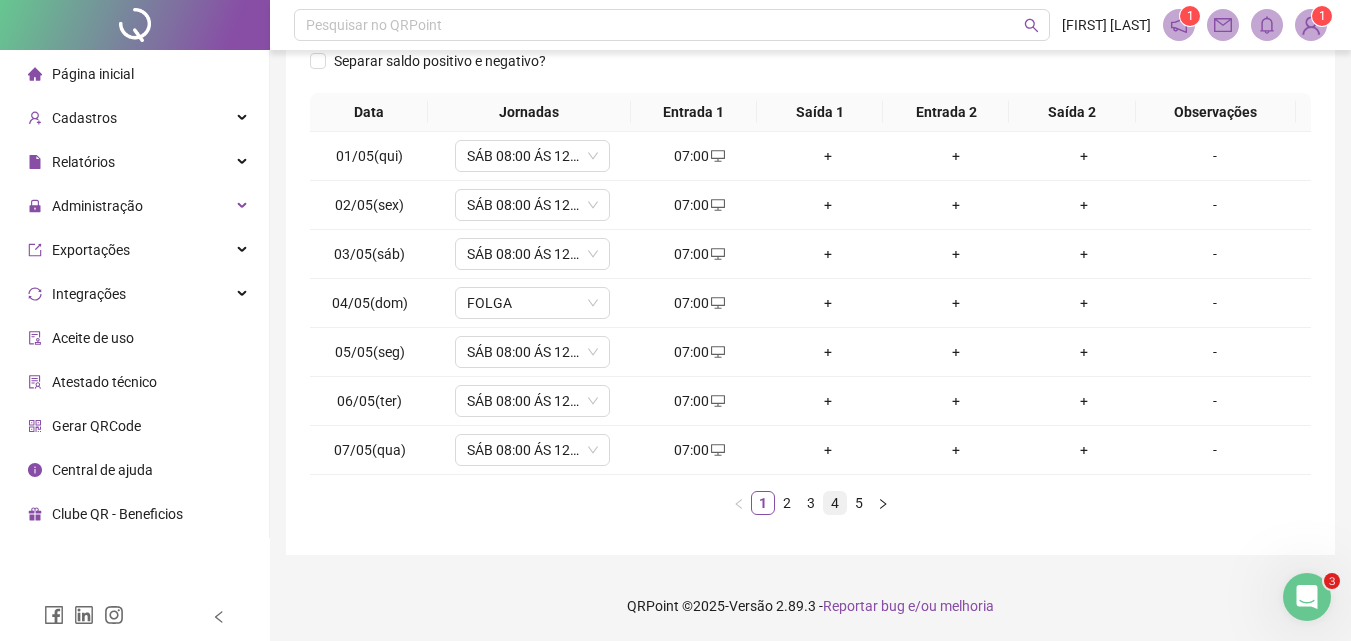 click on "4" at bounding box center (835, 503) 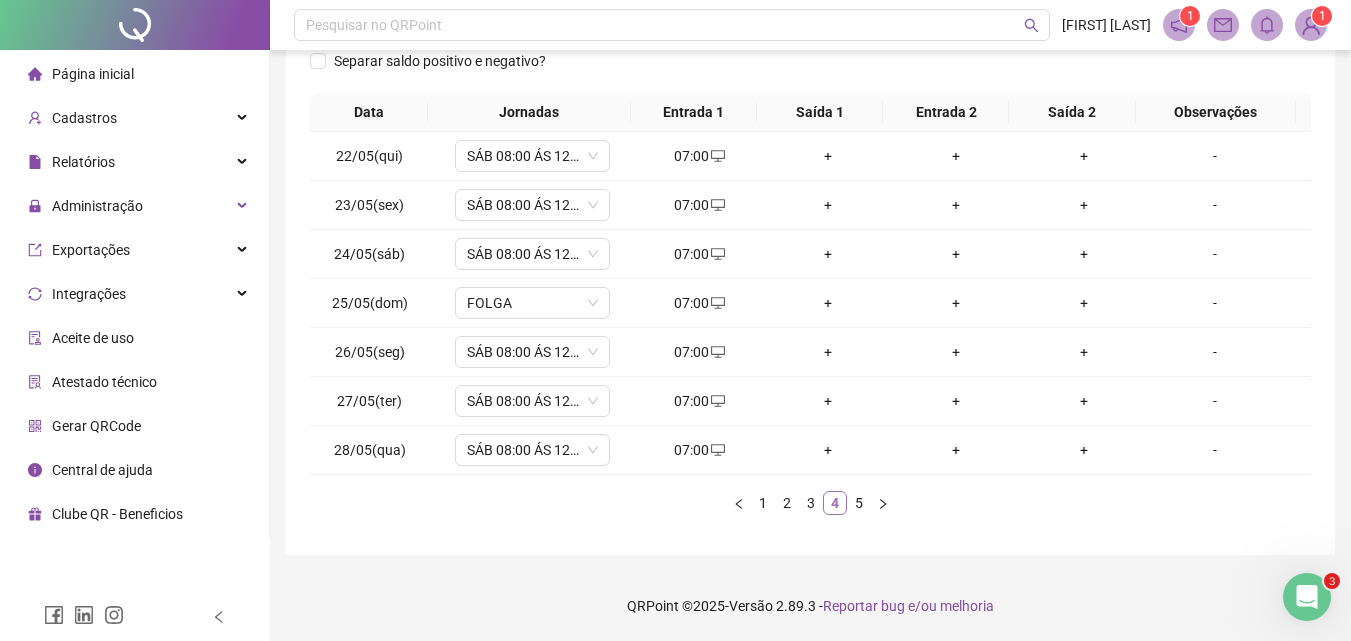 click on "4" at bounding box center [835, 503] 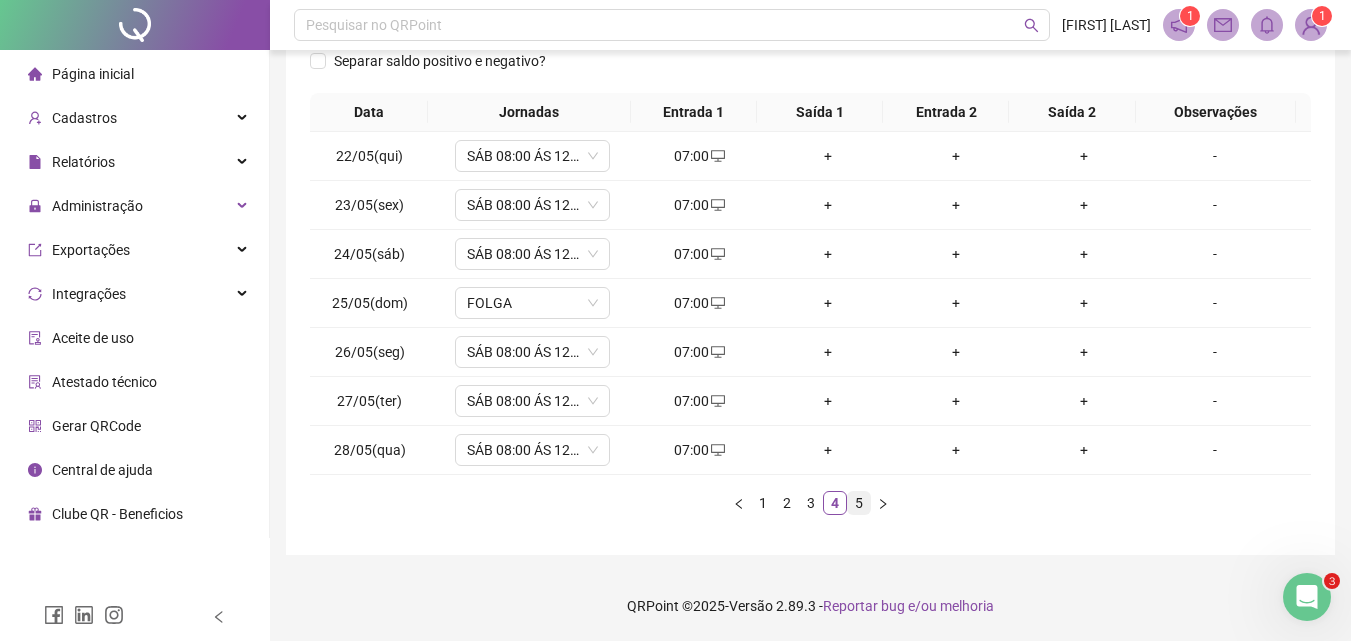 click on "5" at bounding box center (859, 503) 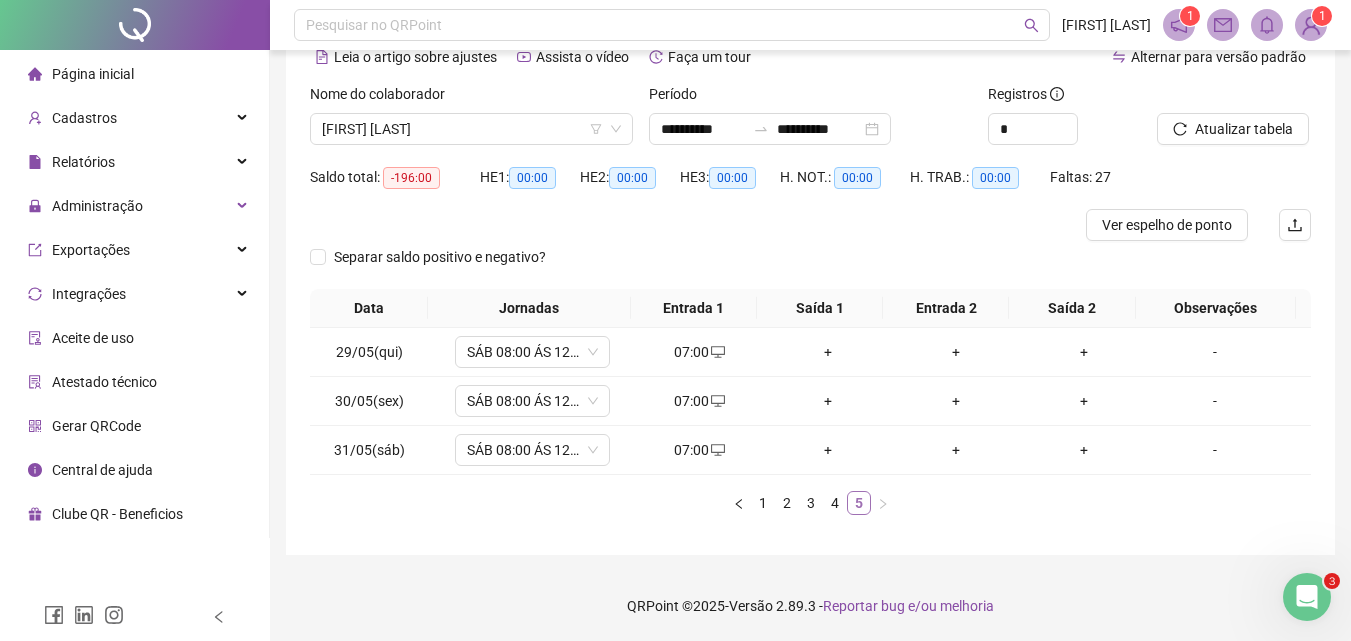 scroll, scrollTop: 101, scrollLeft: 0, axis: vertical 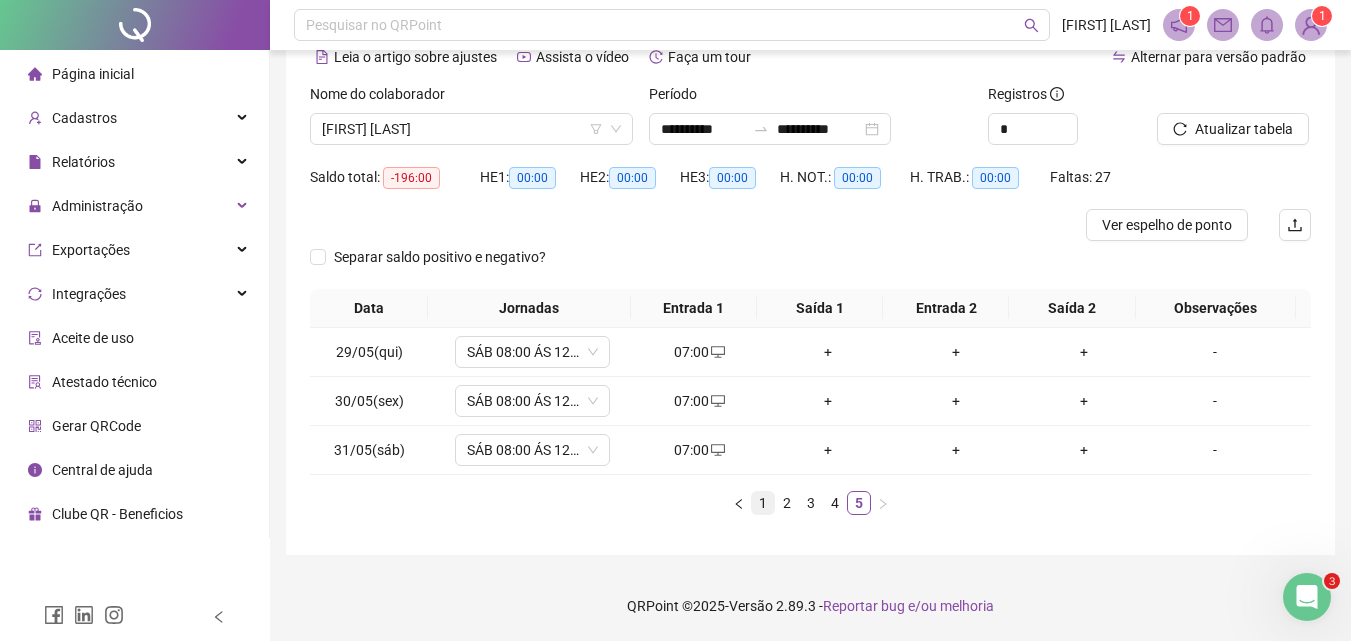 click on "1" at bounding box center [763, 503] 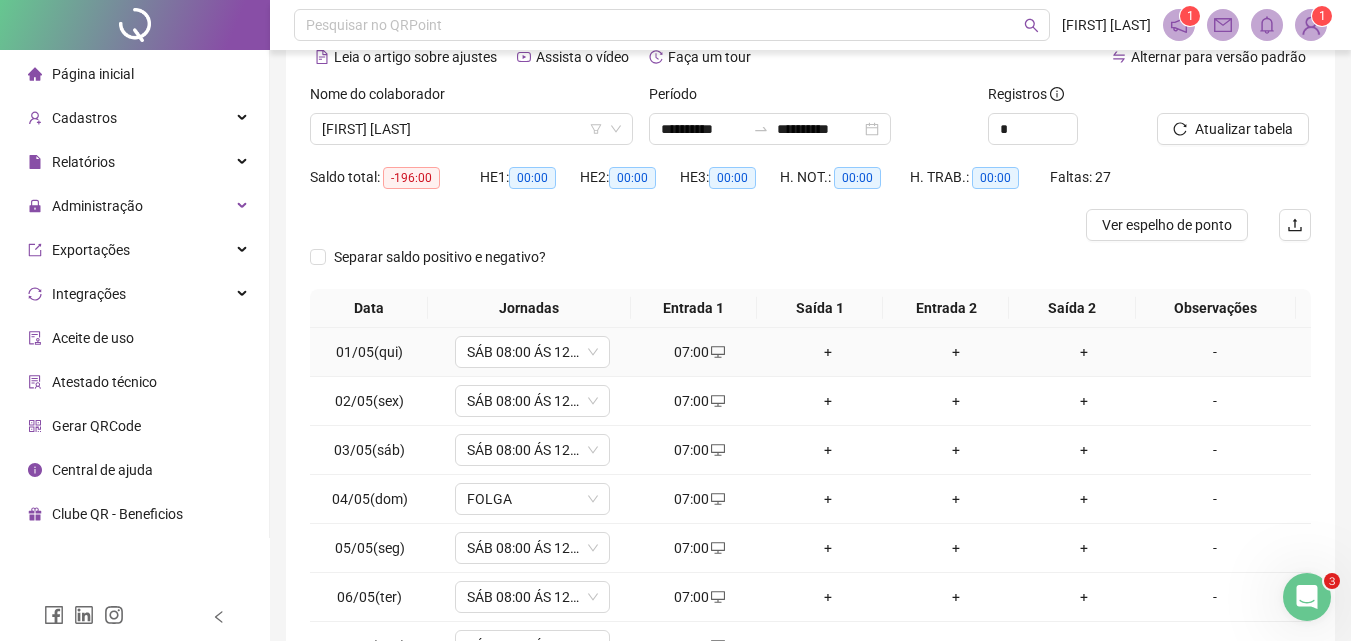 click on "+" at bounding box center (828, 352) 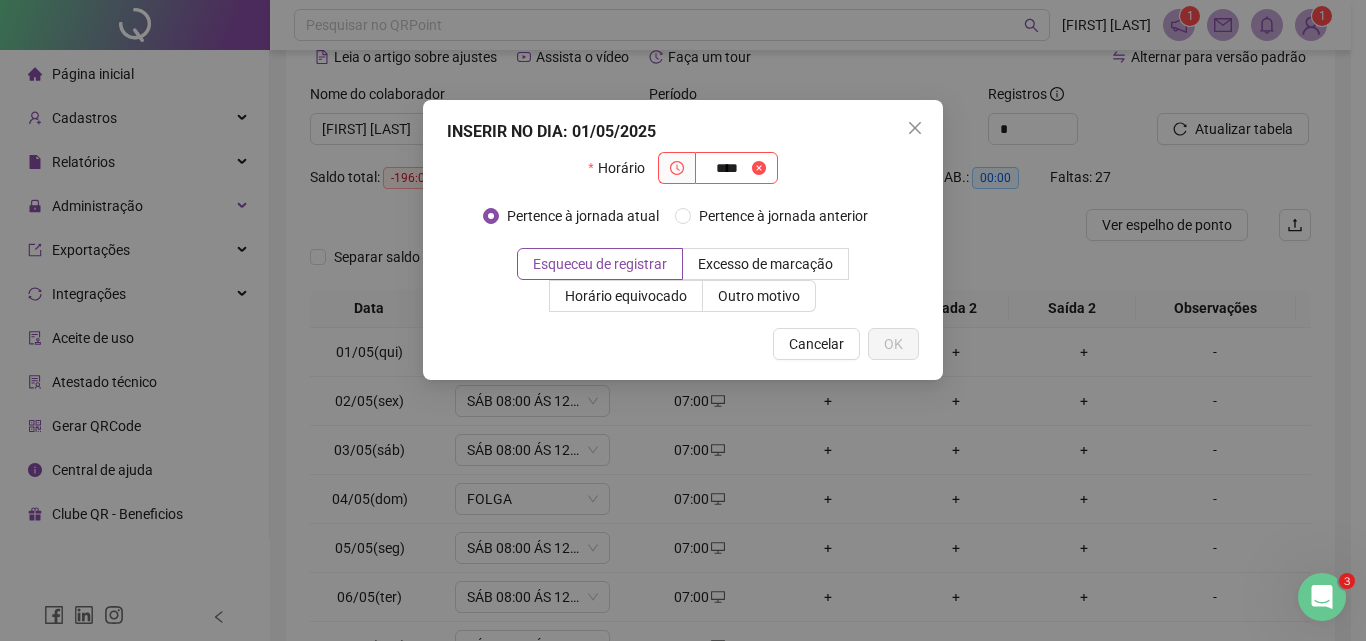 drag, startPoint x: 832, startPoint y: 345, endPoint x: 839, endPoint y: 362, distance: 18.384777 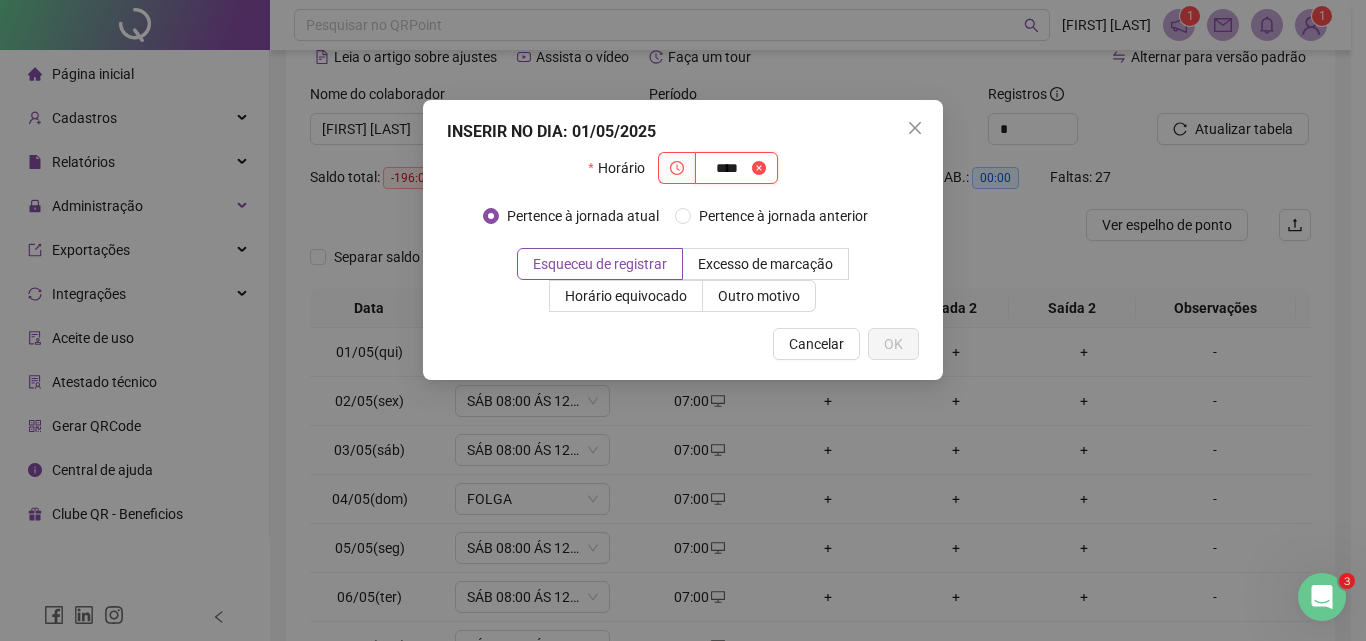 click on "****" at bounding box center (727, 168) 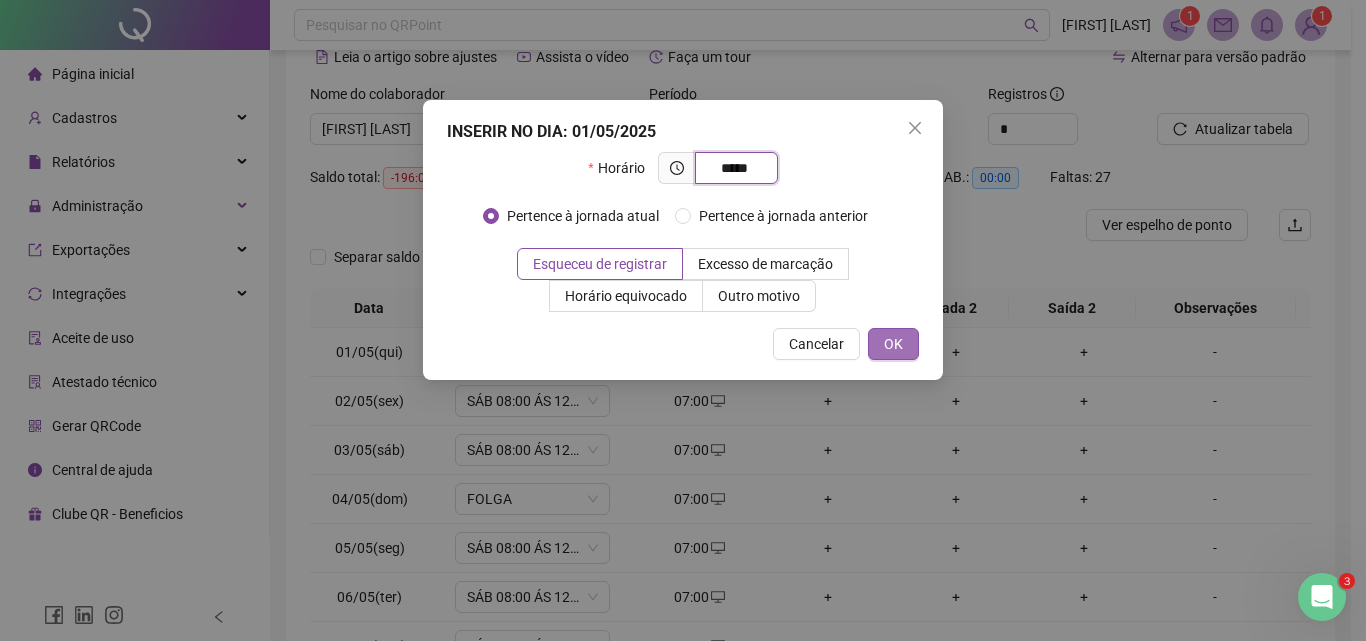 type on "*****" 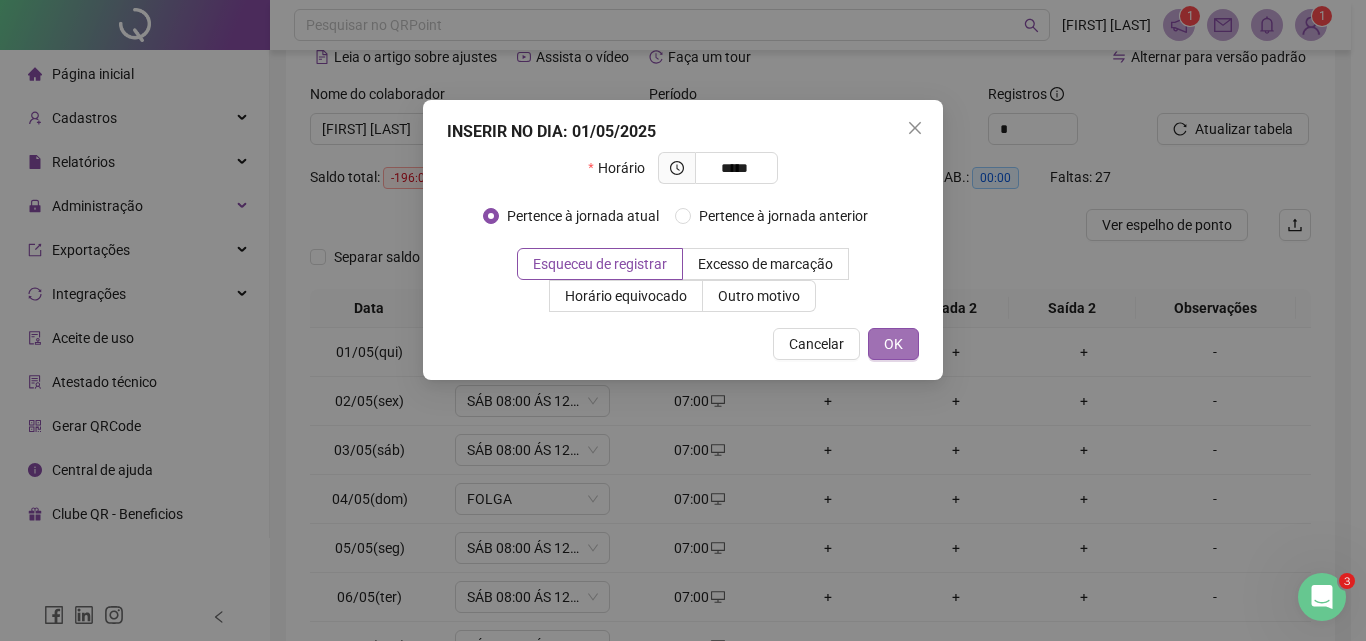 click on "OK" at bounding box center (893, 344) 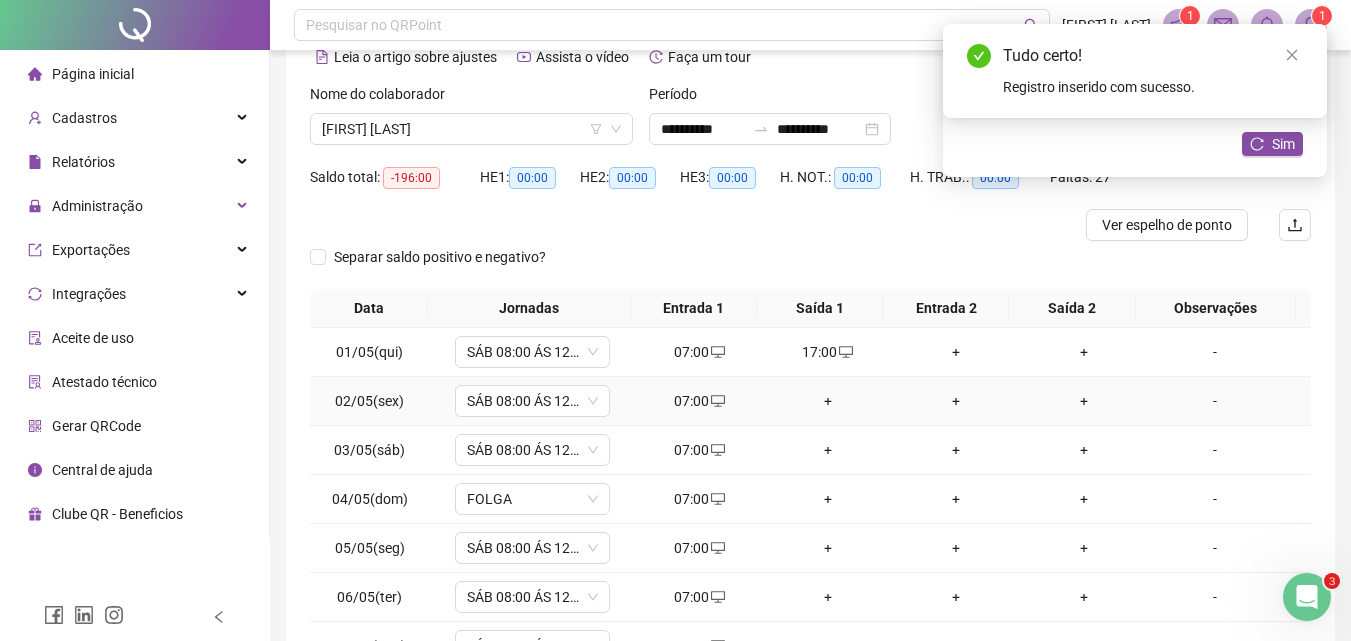 click on "+" at bounding box center (828, 401) 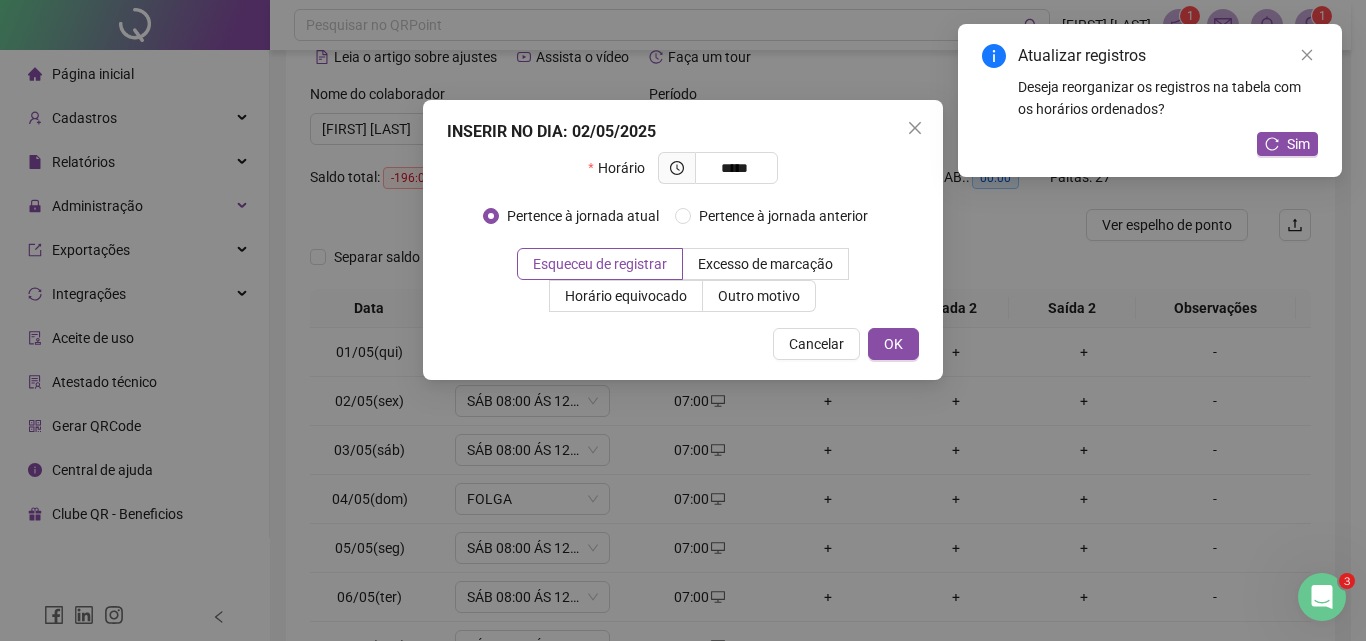 type on "*****" 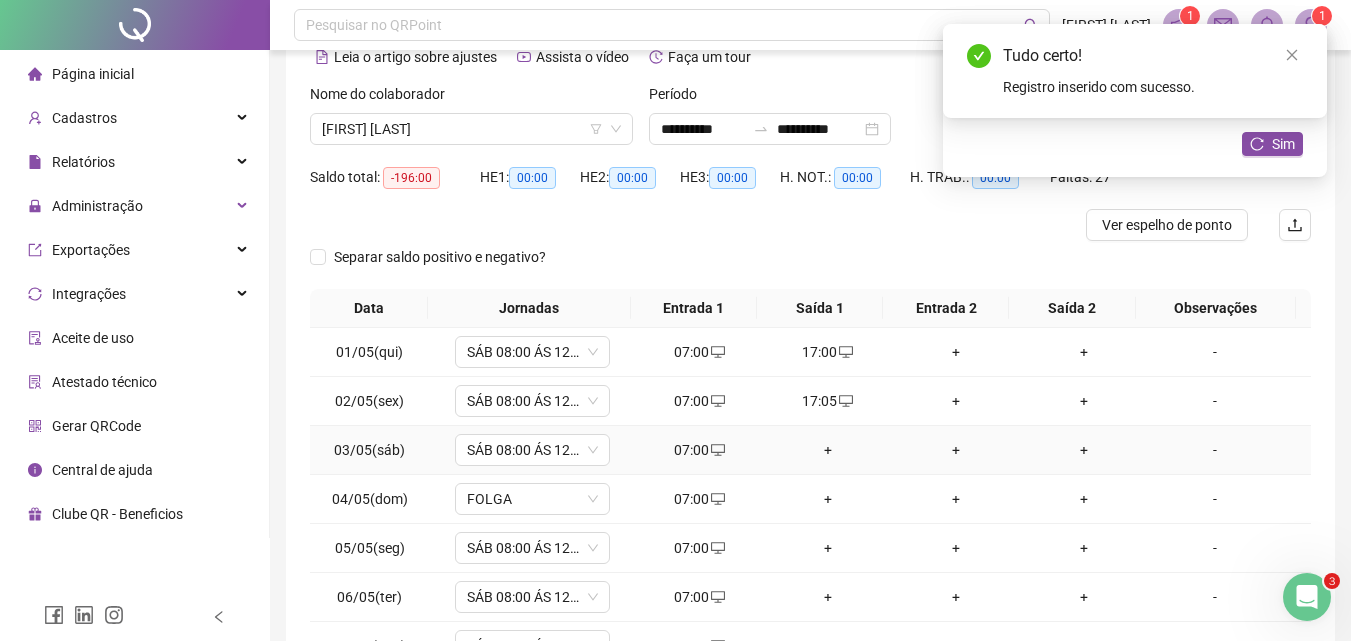 click on "+" at bounding box center (828, 450) 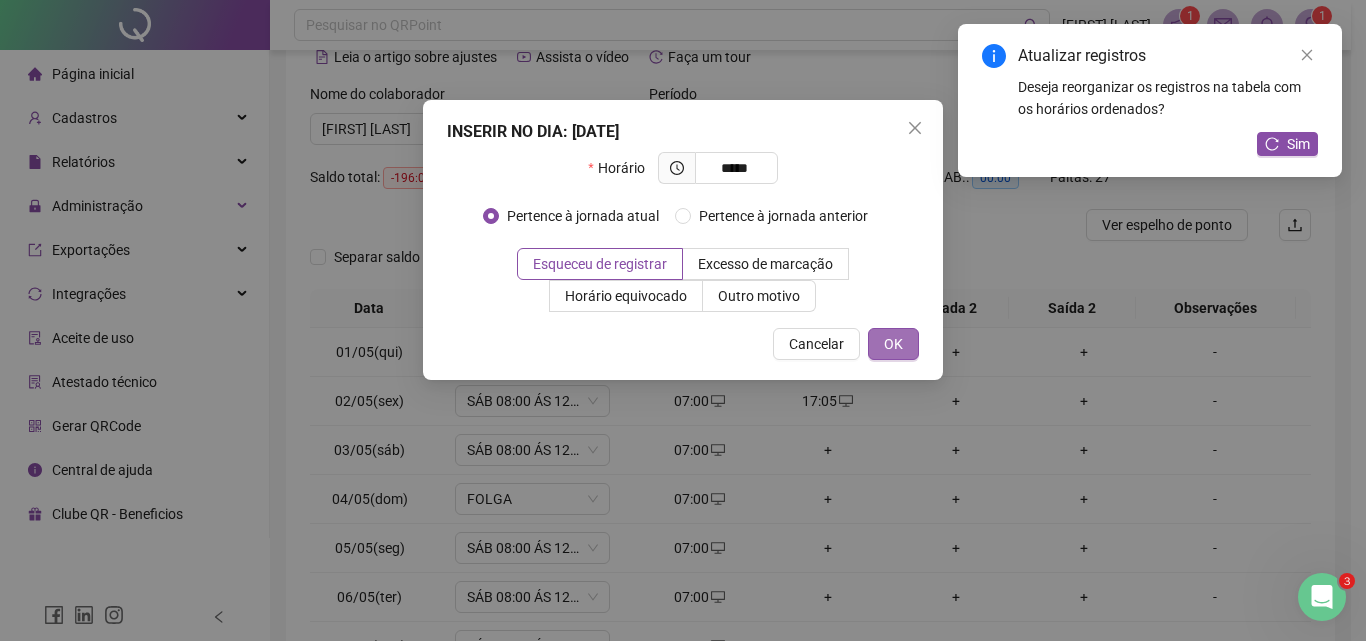 type on "*****" 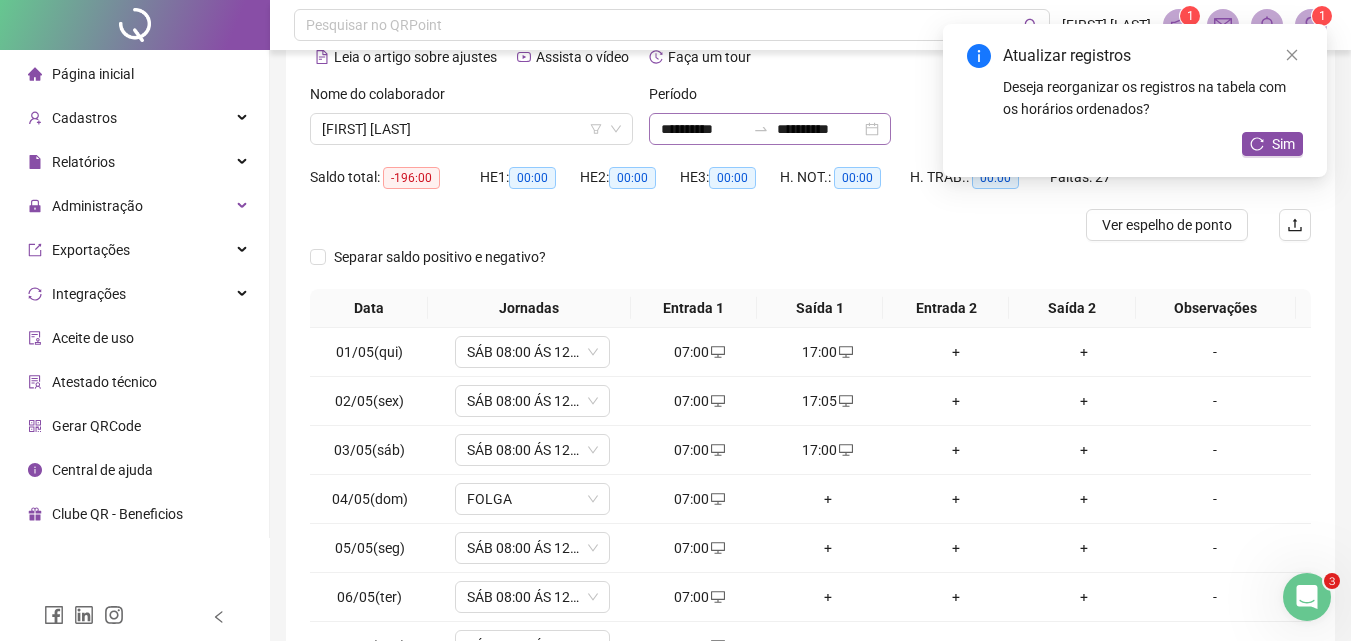 click on "**********" at bounding box center (770, 129) 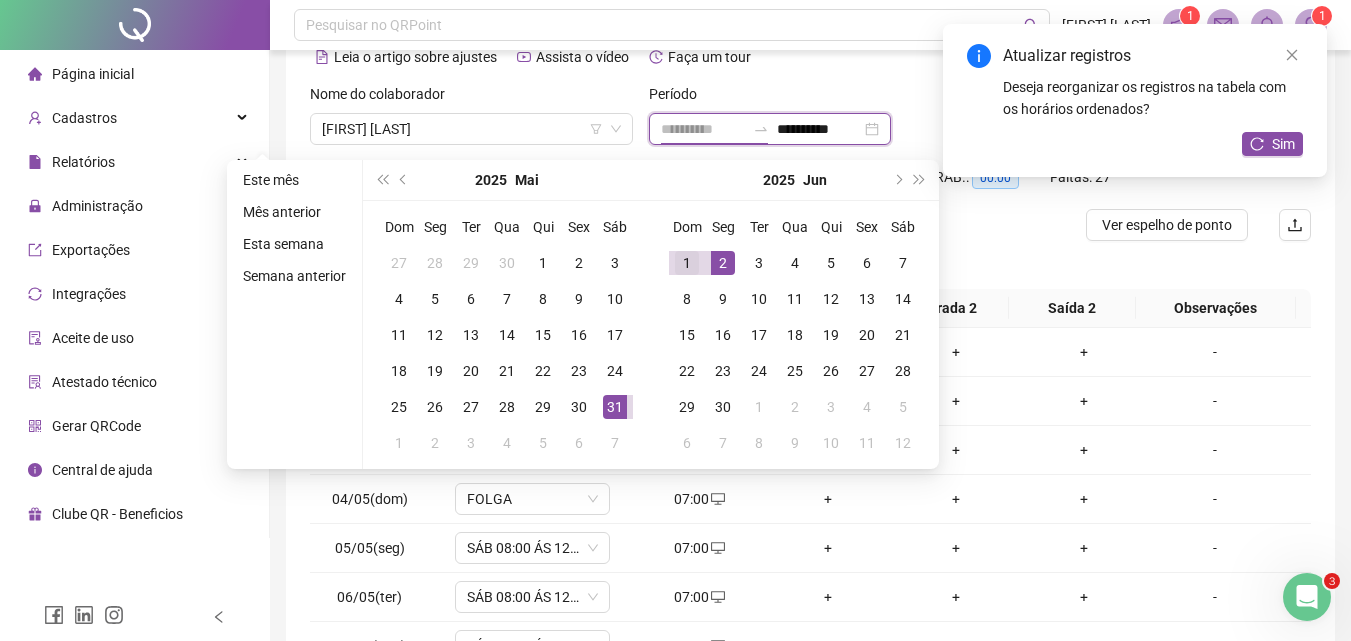 type on "**********" 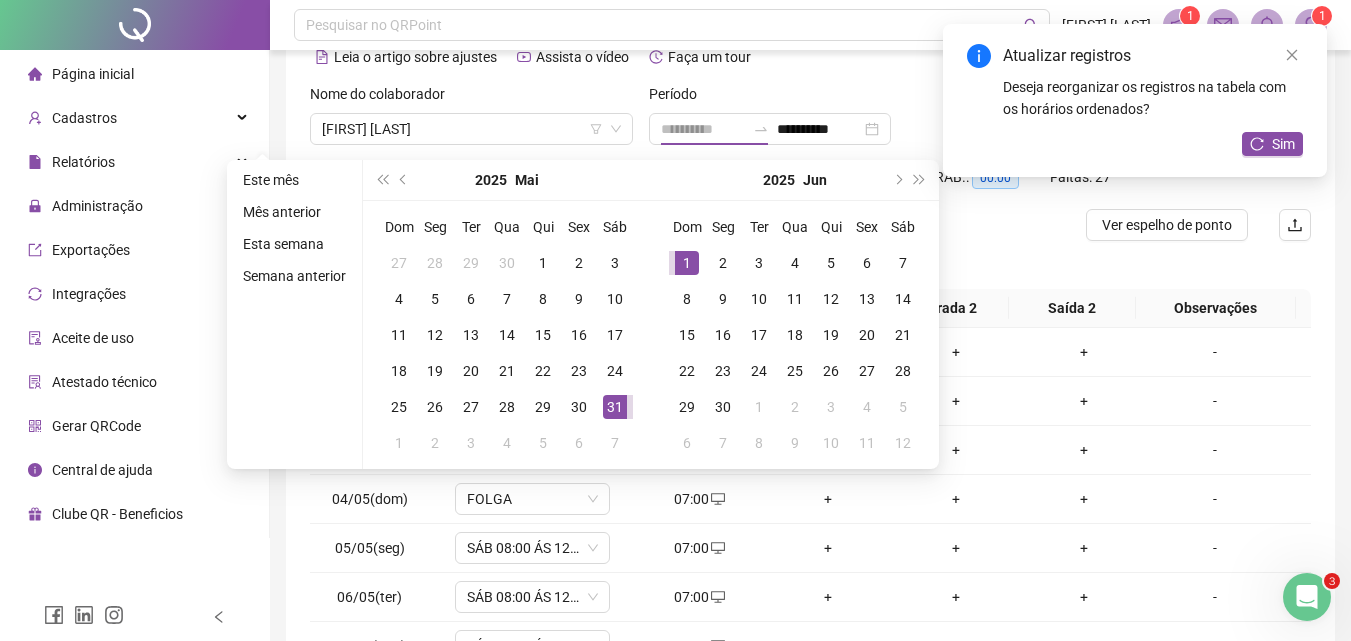 click on "1" at bounding box center [687, 263] 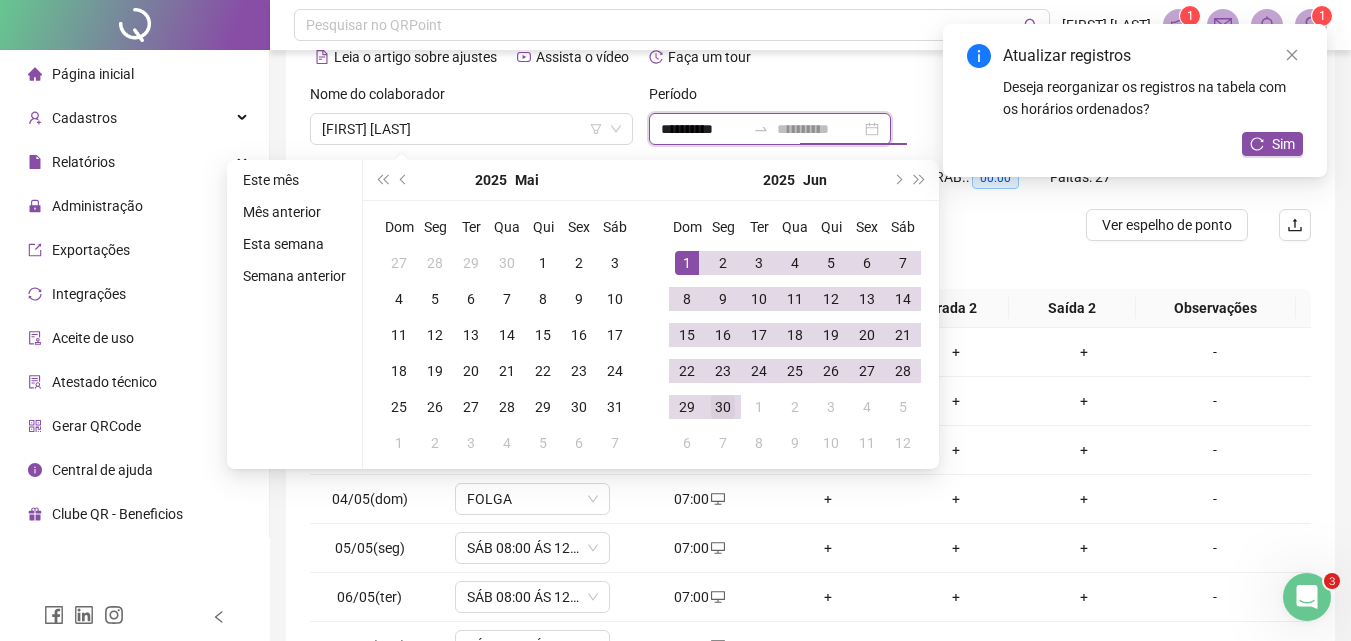 type on "**********" 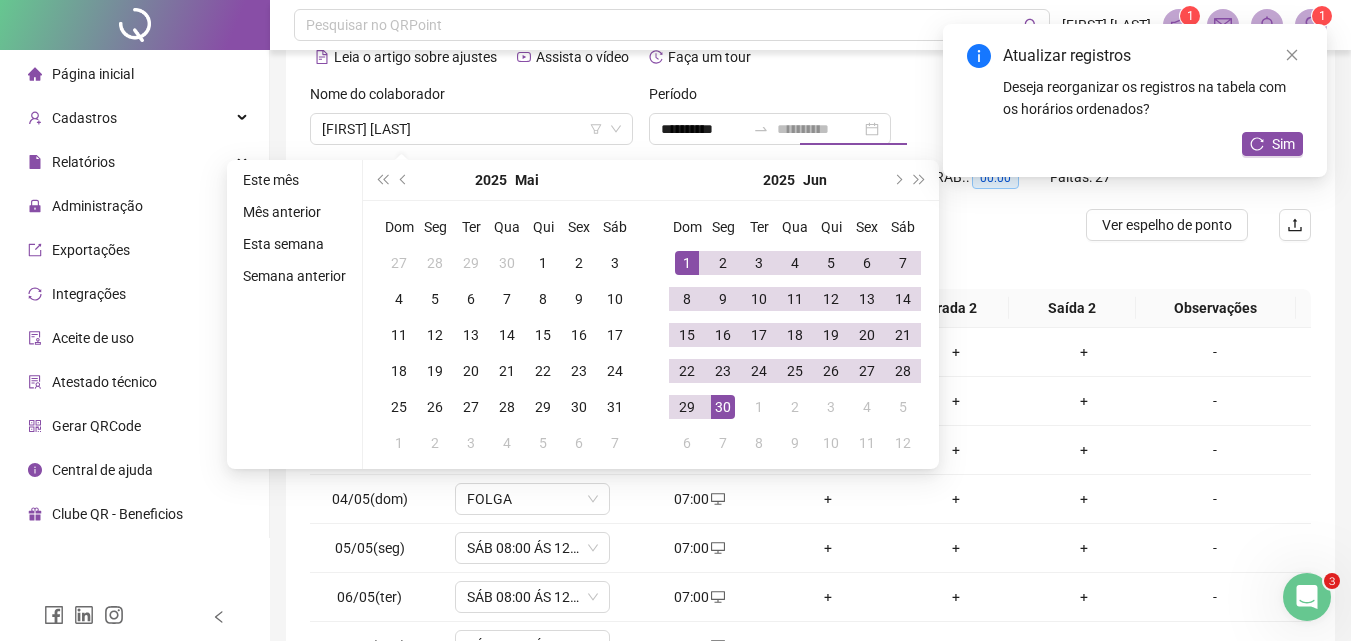 click on "30" at bounding box center [723, 407] 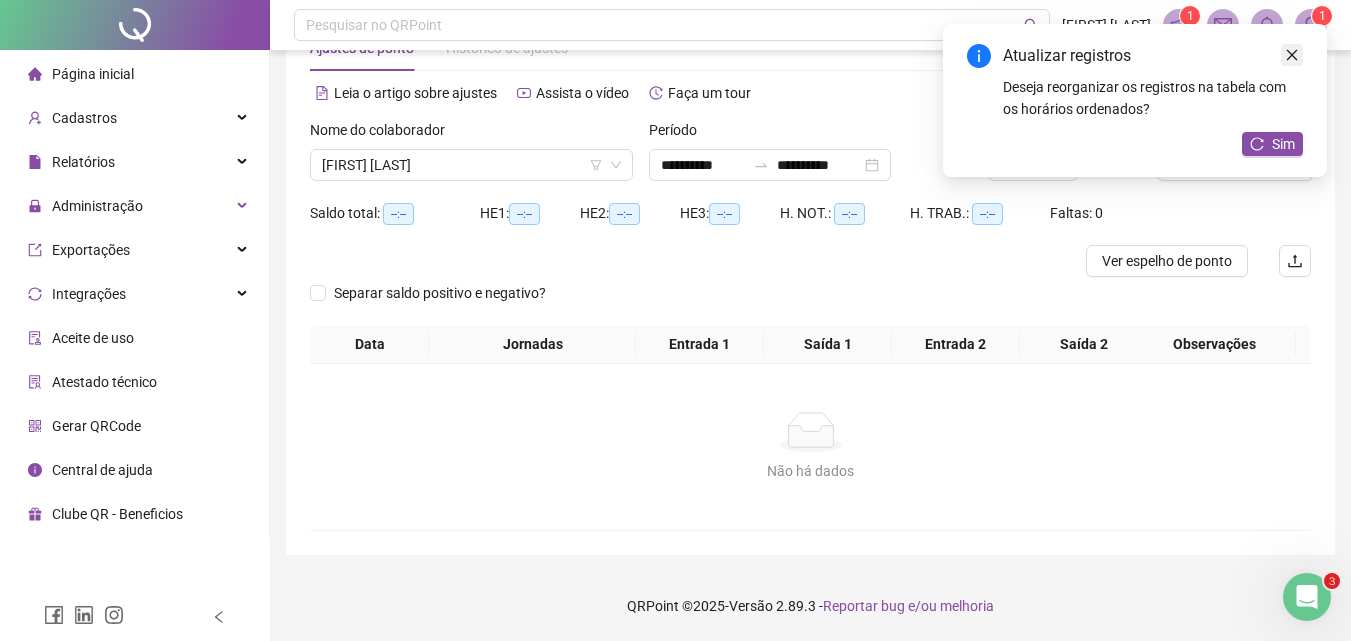click 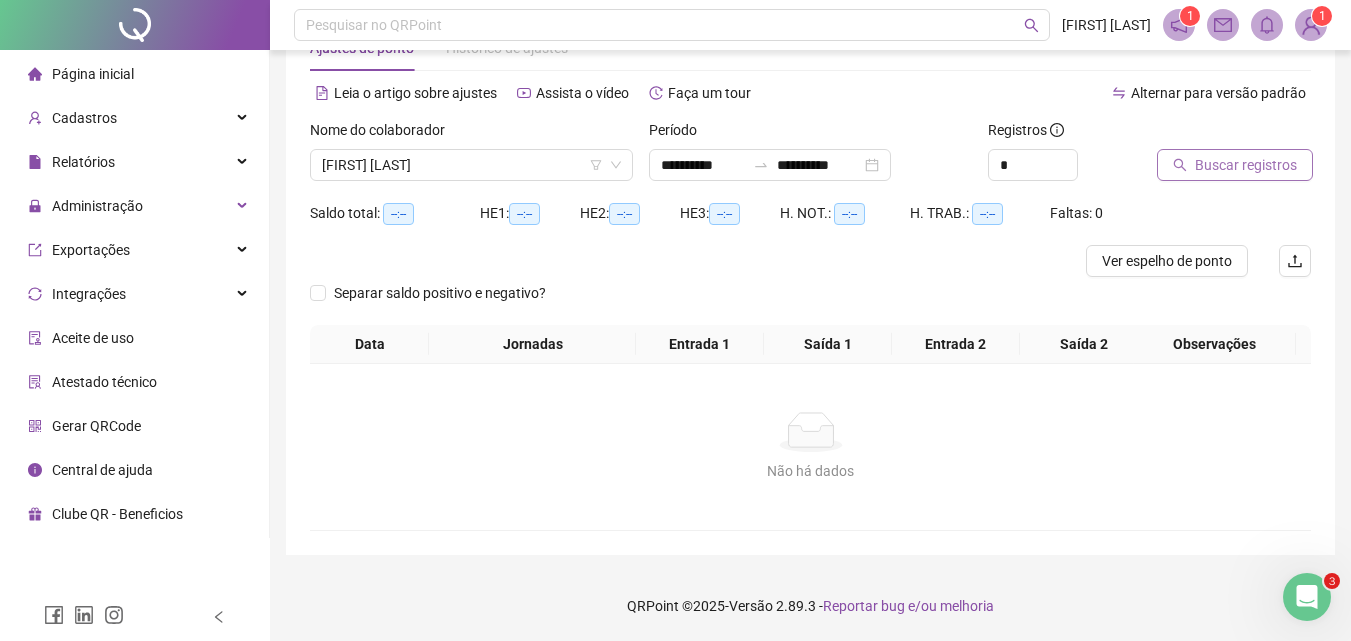 click on "Buscar registros" at bounding box center [1246, 165] 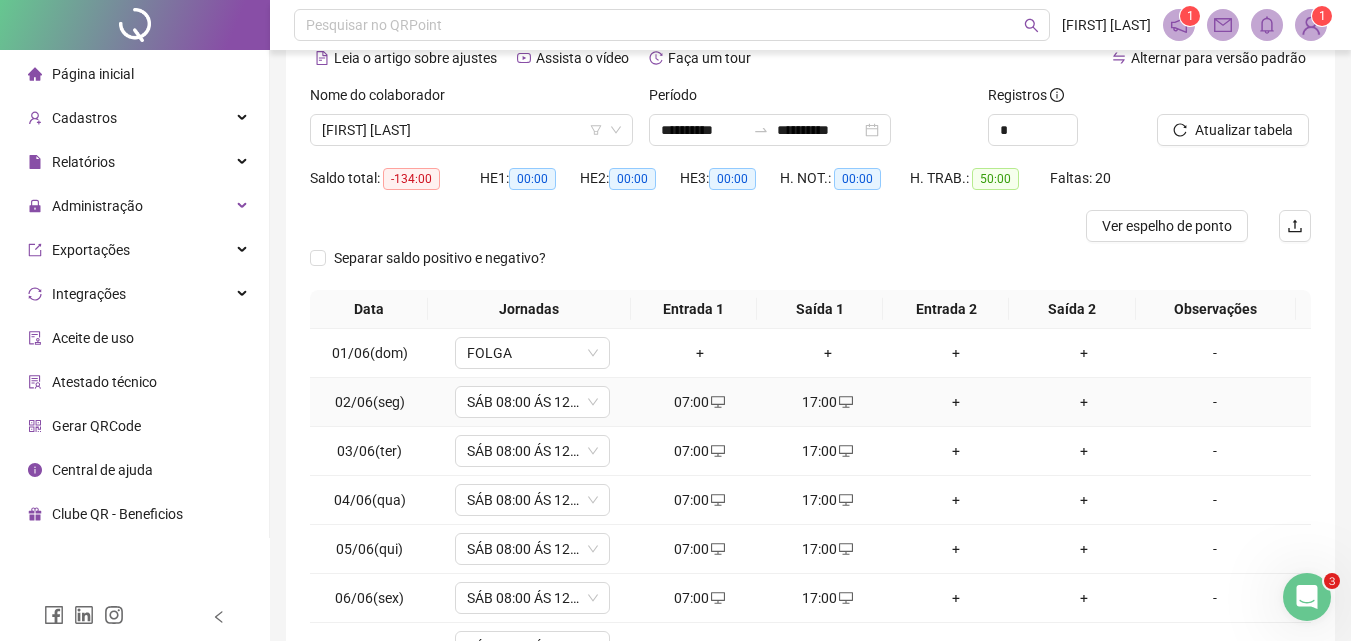 scroll, scrollTop: 297, scrollLeft: 0, axis: vertical 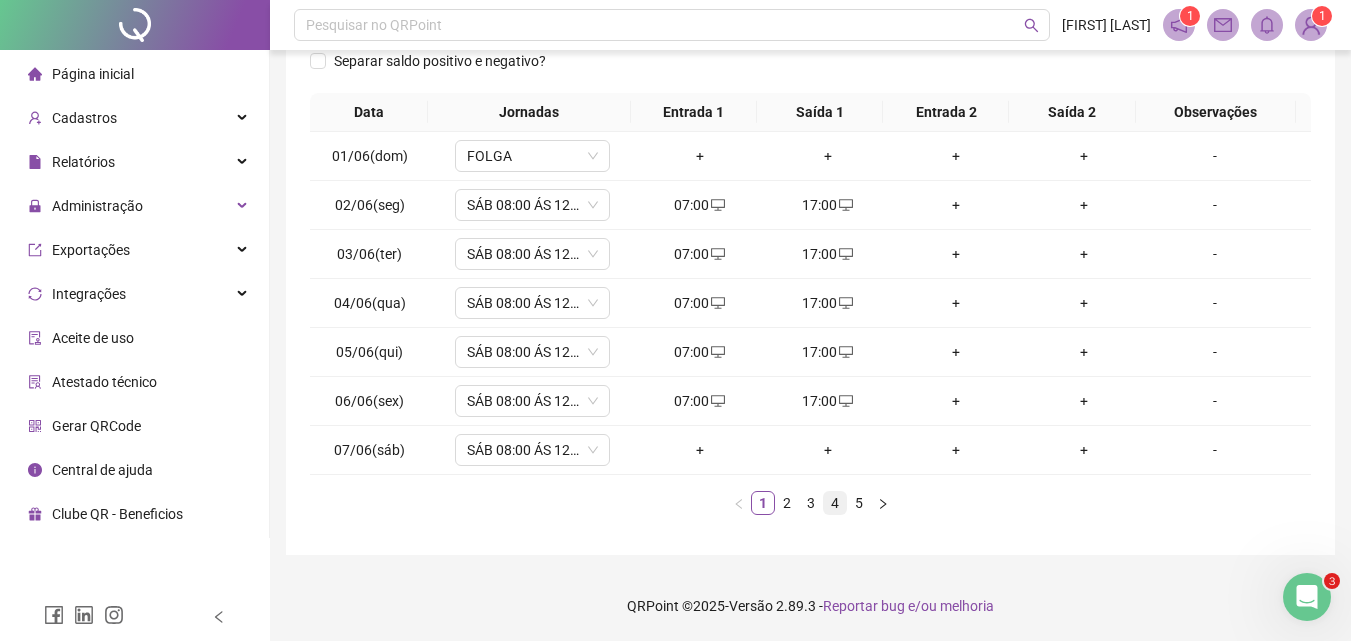 click on "4" at bounding box center (835, 503) 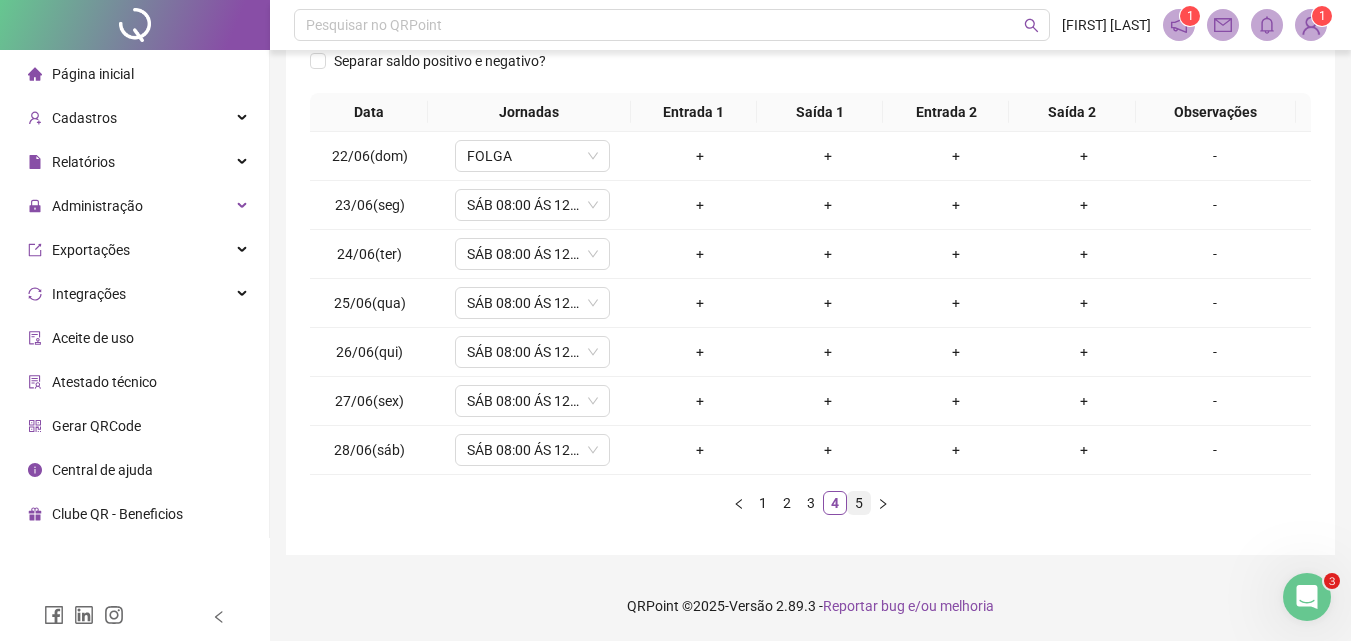click on "5" at bounding box center [859, 503] 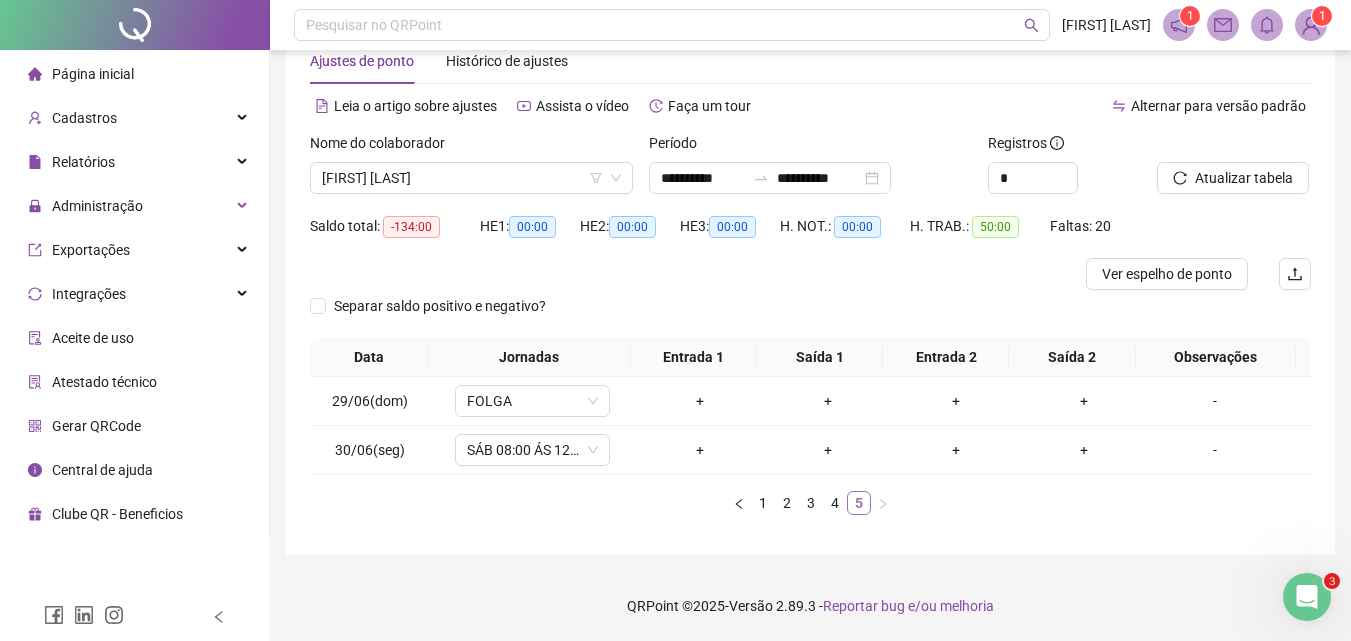 scroll, scrollTop: 52, scrollLeft: 0, axis: vertical 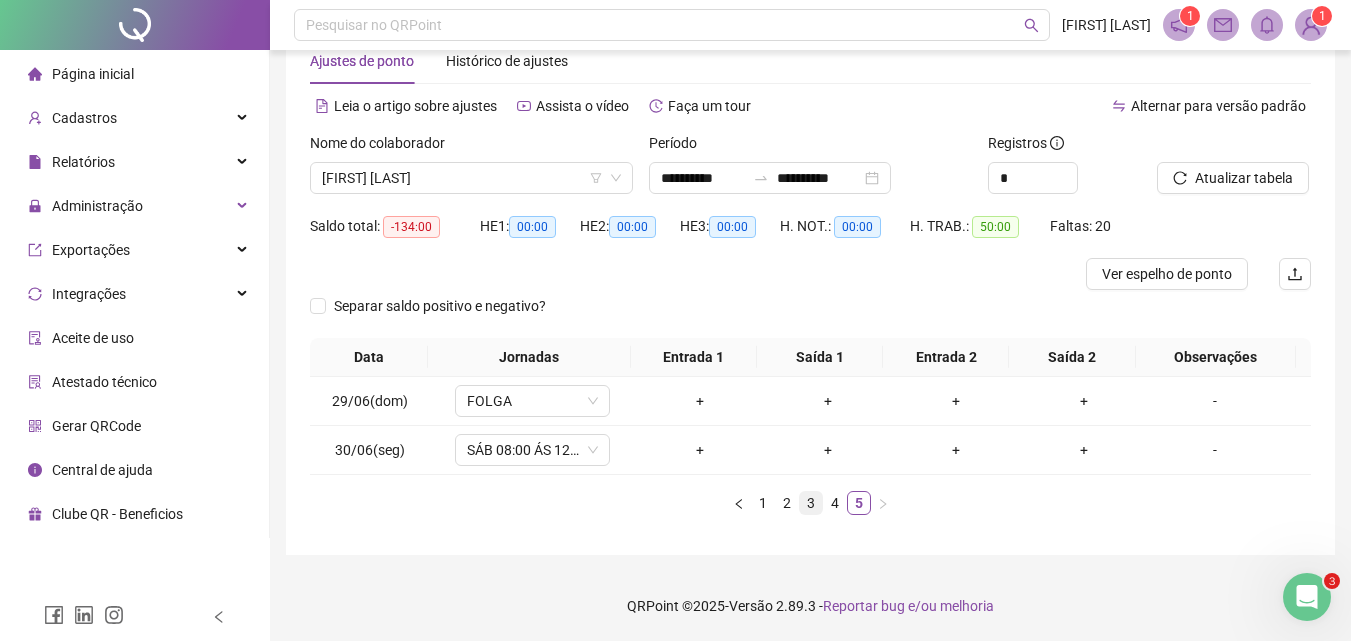 click on "3" at bounding box center [811, 503] 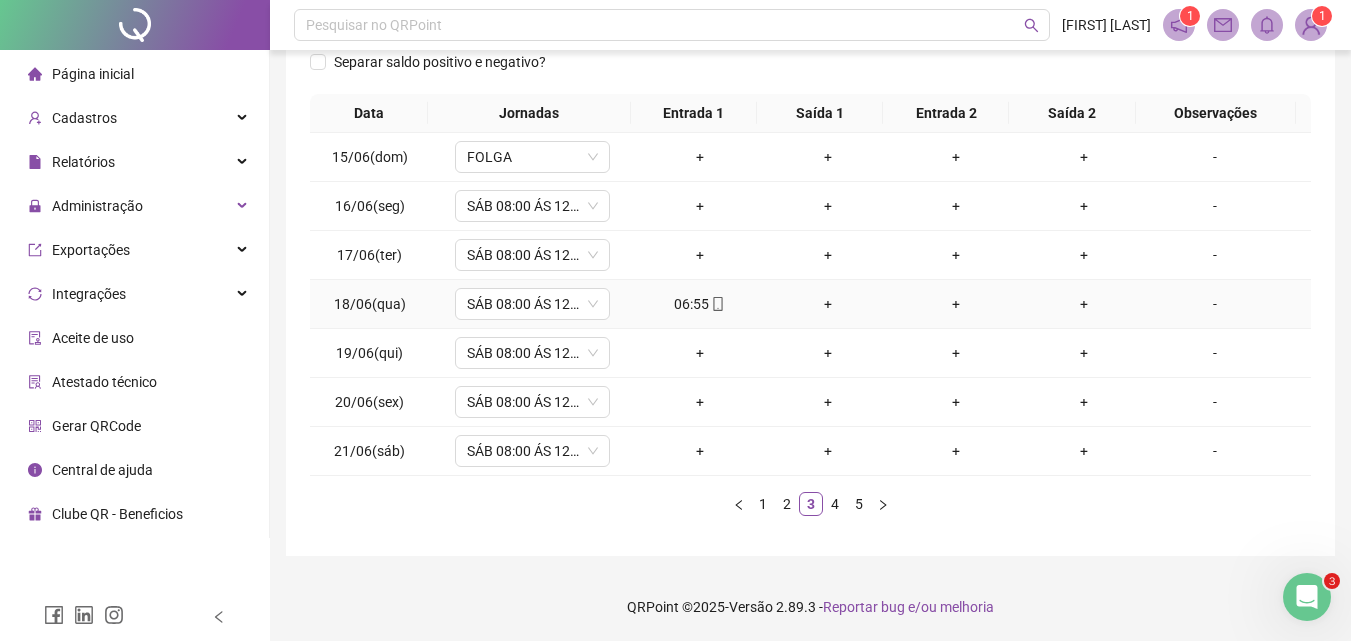 scroll, scrollTop: 297, scrollLeft: 0, axis: vertical 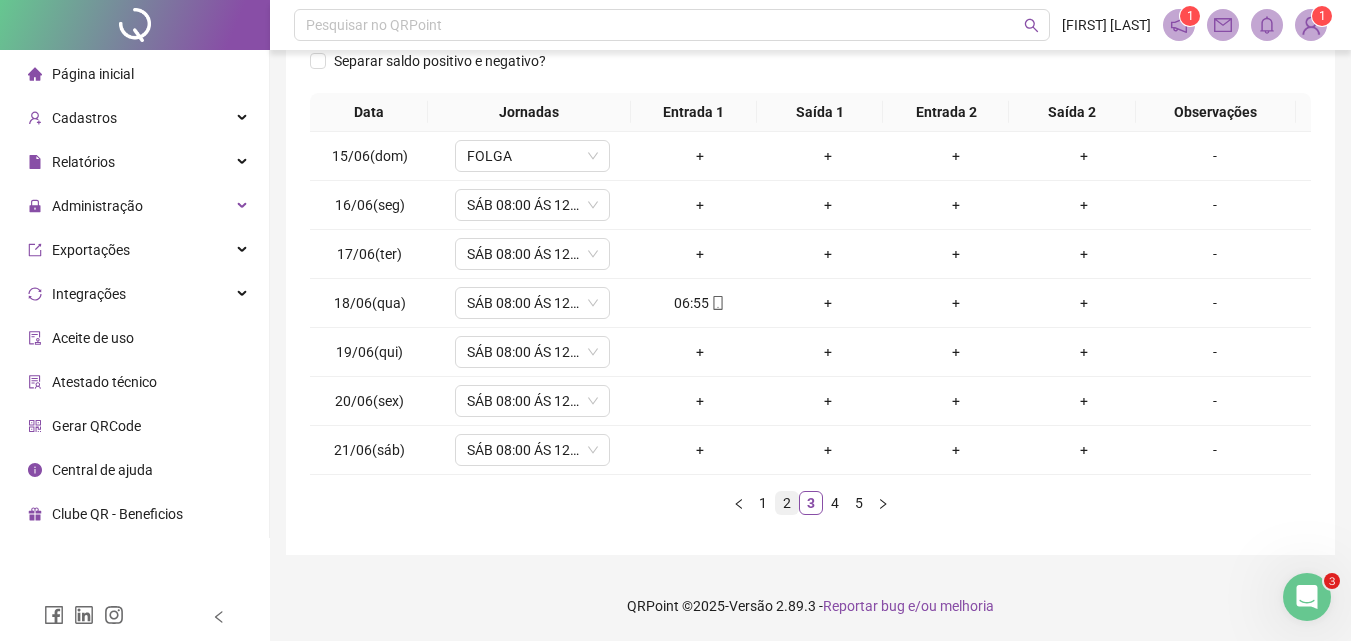 click on "2" at bounding box center (787, 503) 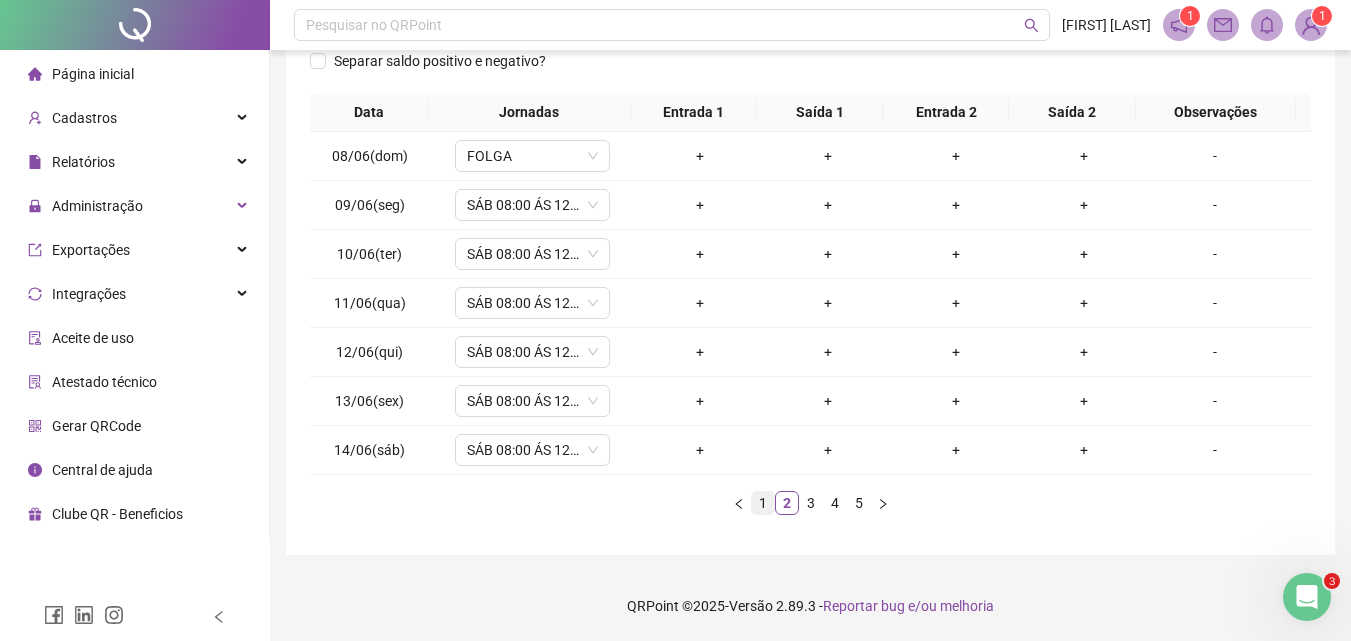 click on "1" at bounding box center (763, 503) 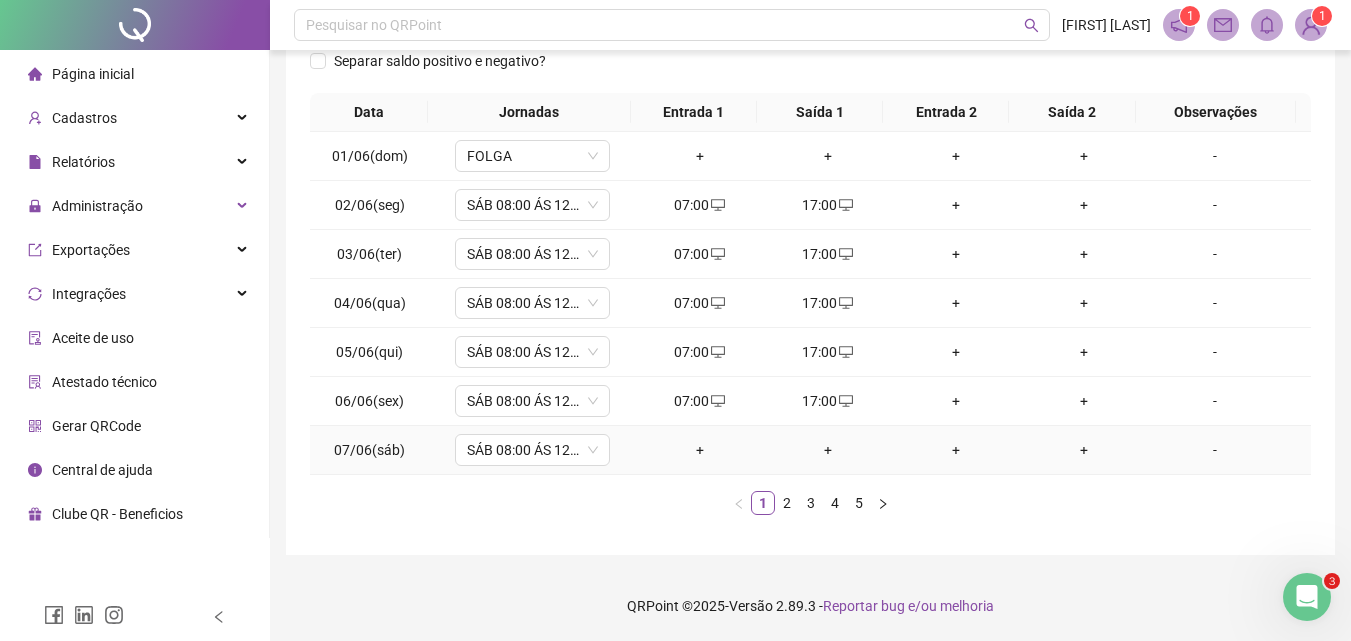 click on "+" at bounding box center (700, 450) 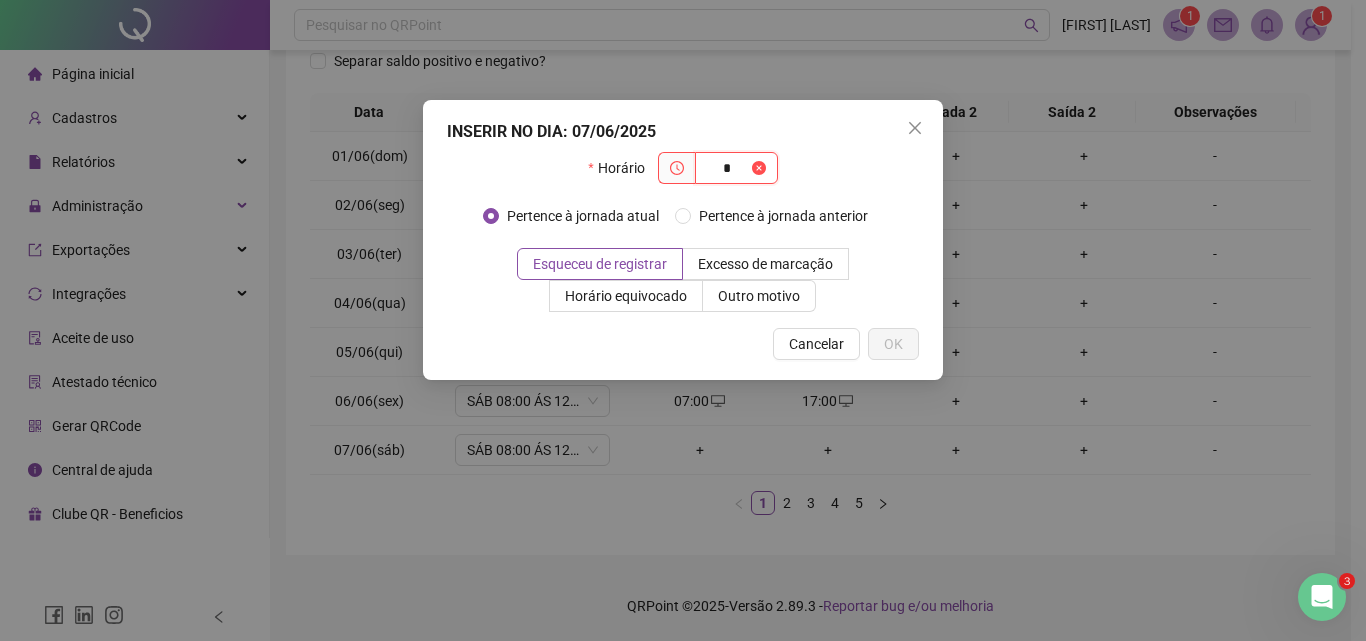 type on "*" 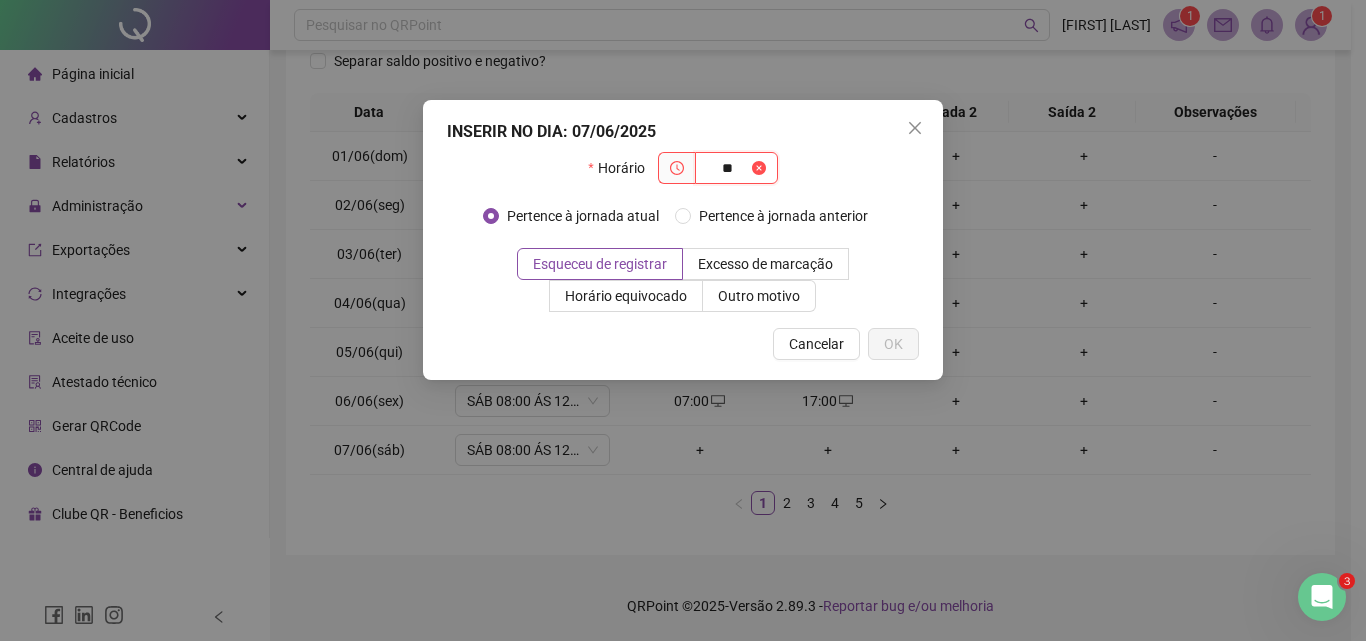 type on "**" 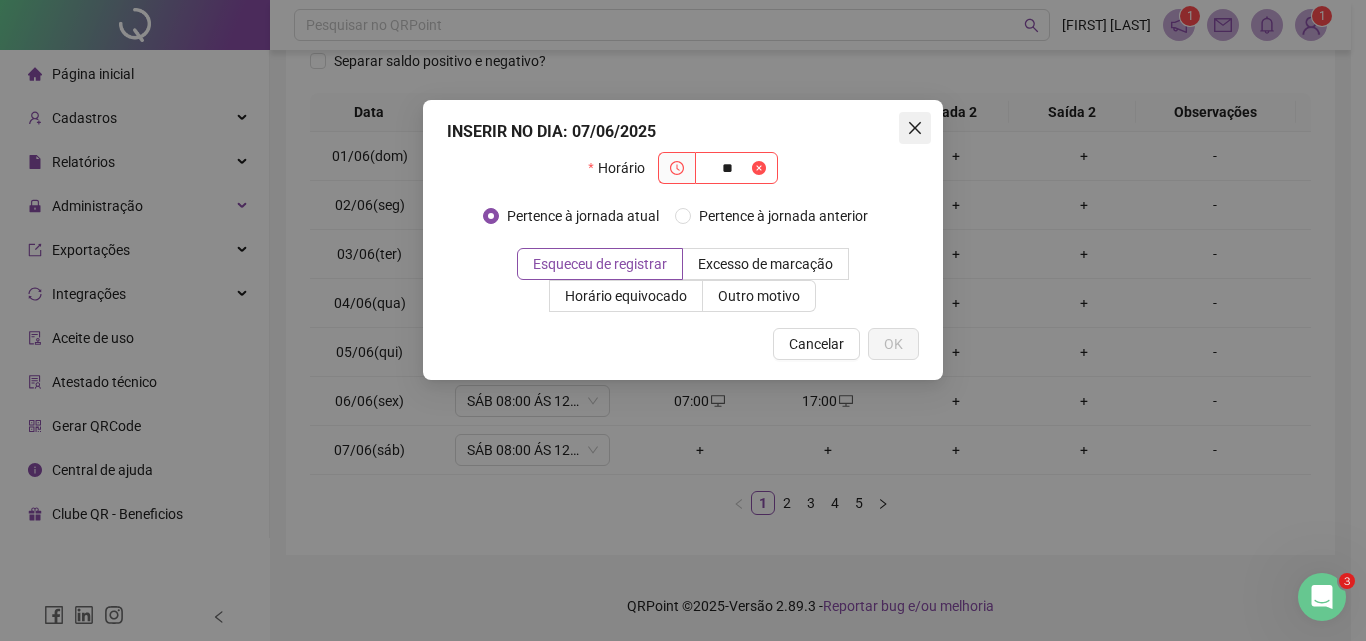 click 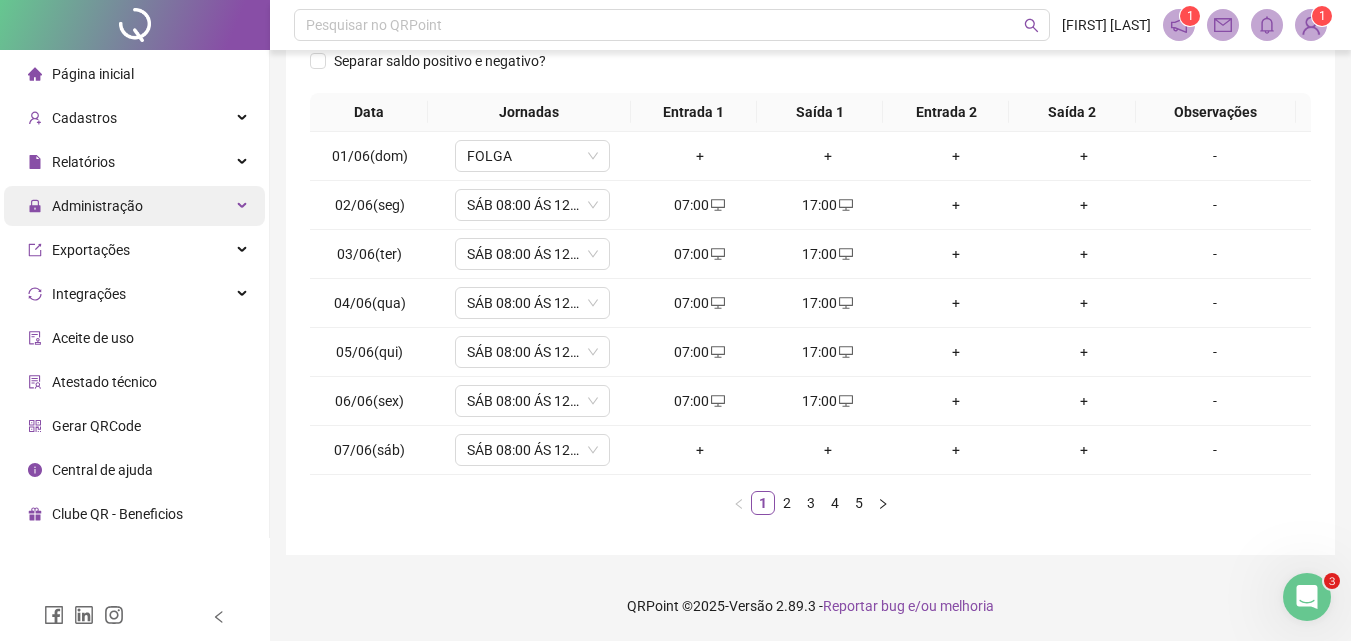 click on "Administração" at bounding box center [97, 206] 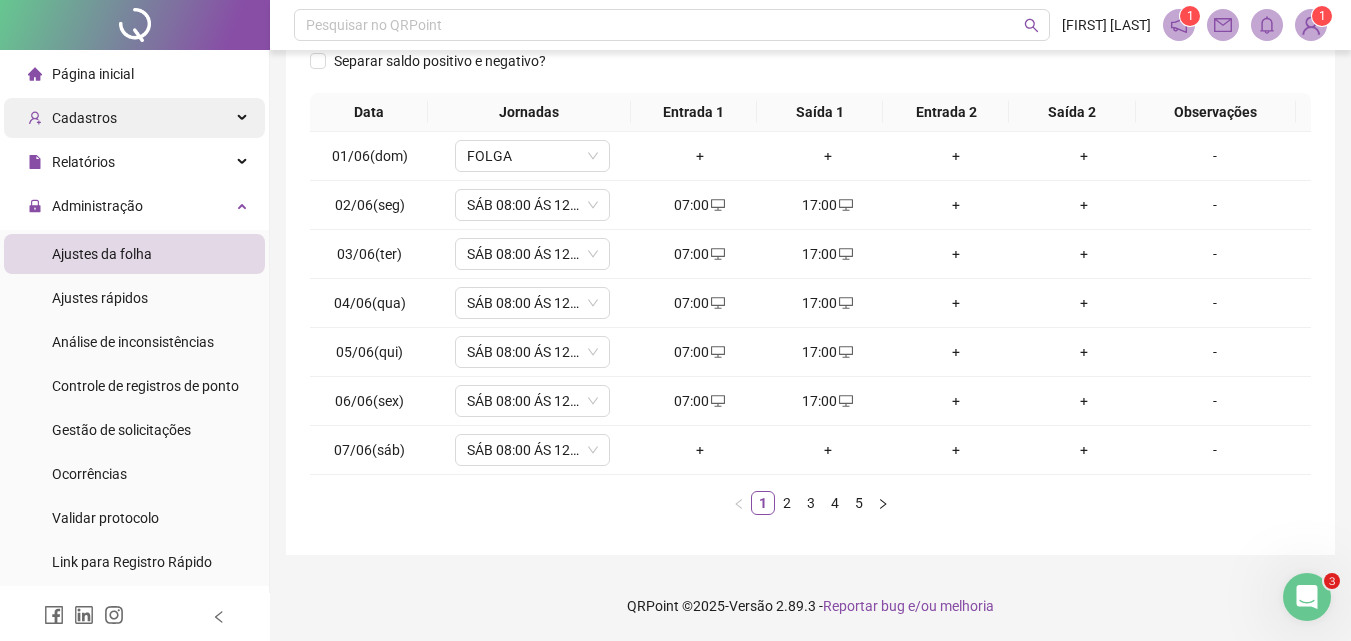 click on "Cadastros" at bounding box center [84, 118] 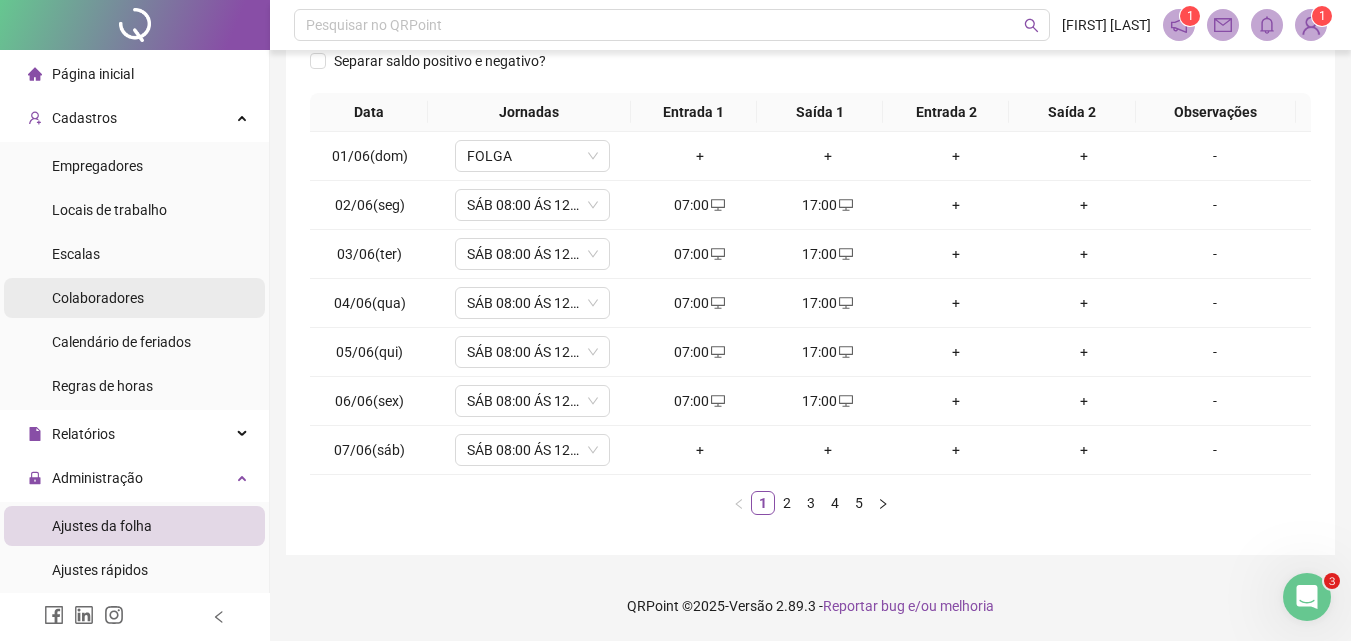 click on "Colaboradores" at bounding box center (98, 298) 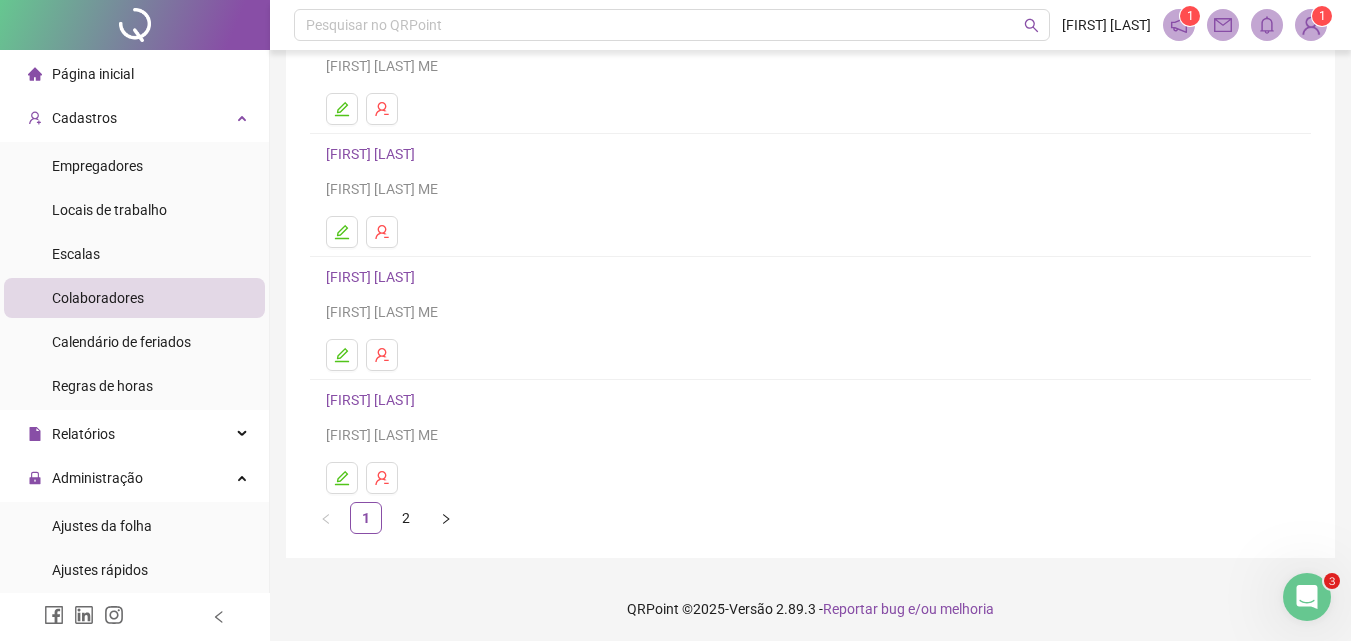 scroll, scrollTop: 326, scrollLeft: 0, axis: vertical 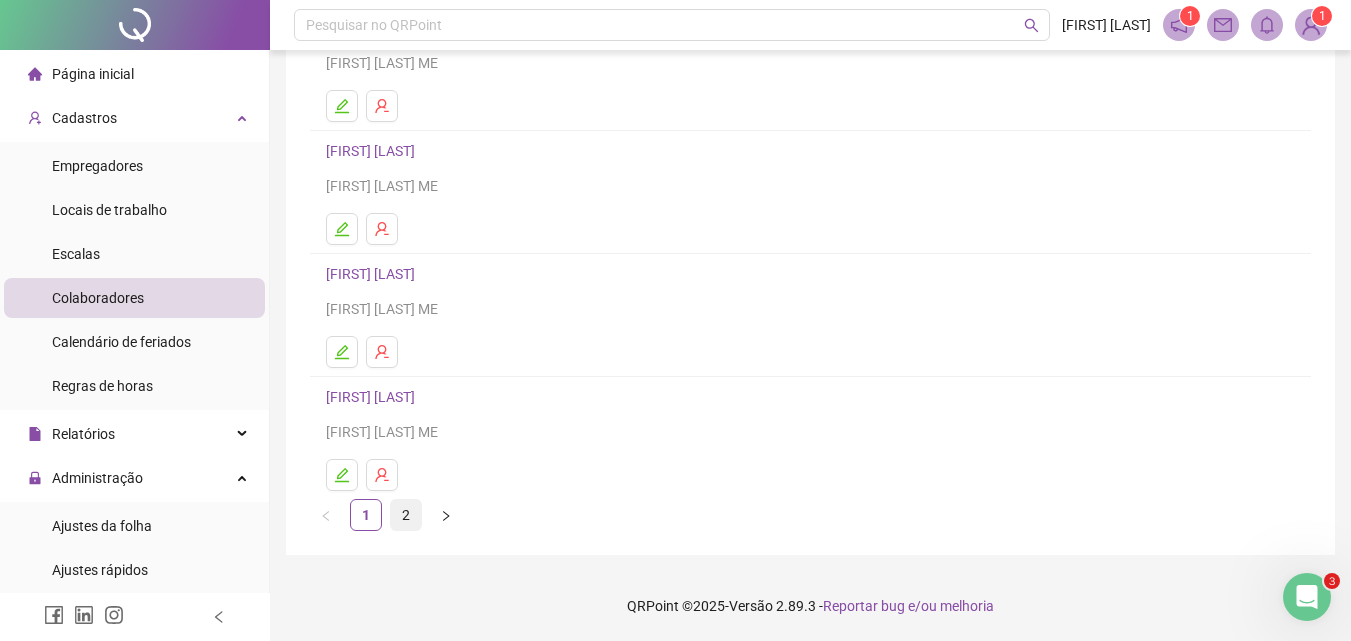 click on "2" at bounding box center [406, 515] 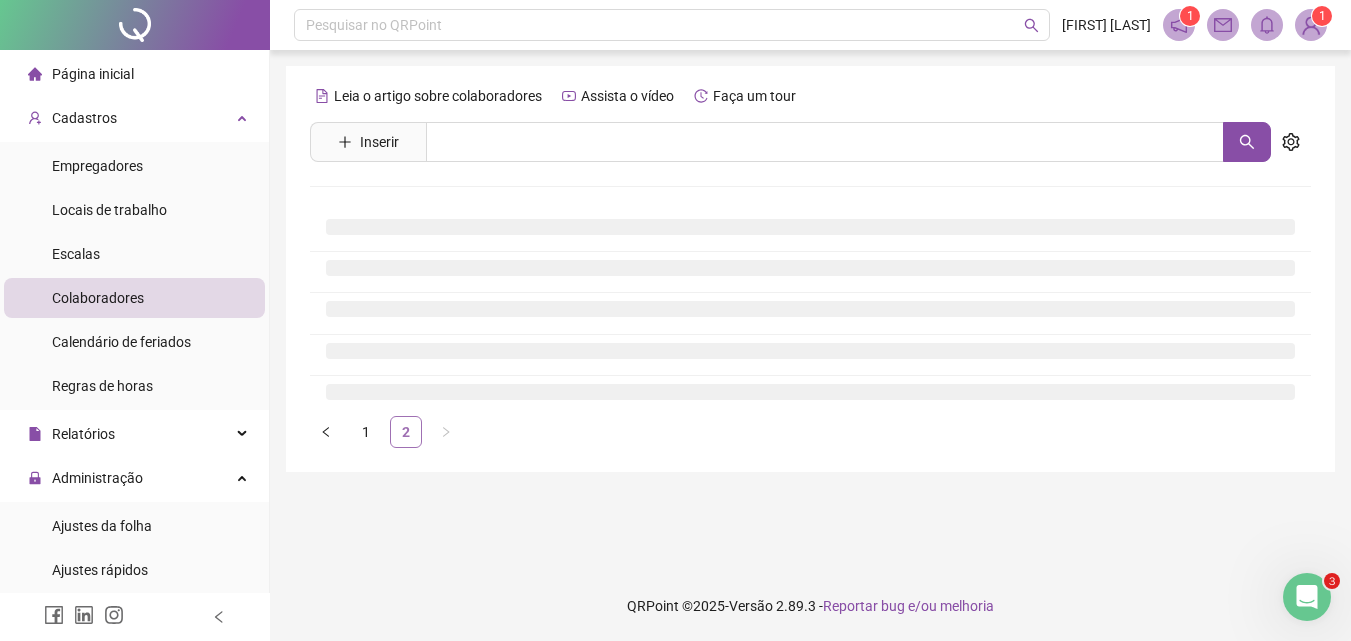 scroll, scrollTop: 0, scrollLeft: 0, axis: both 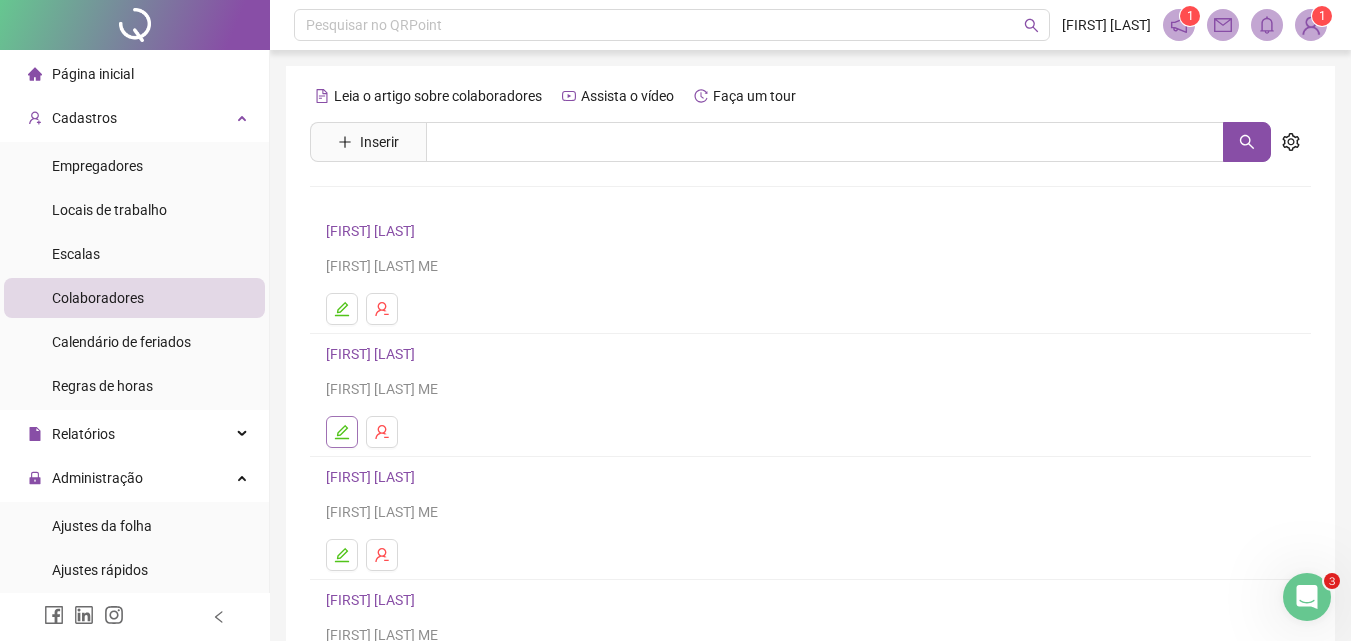 click 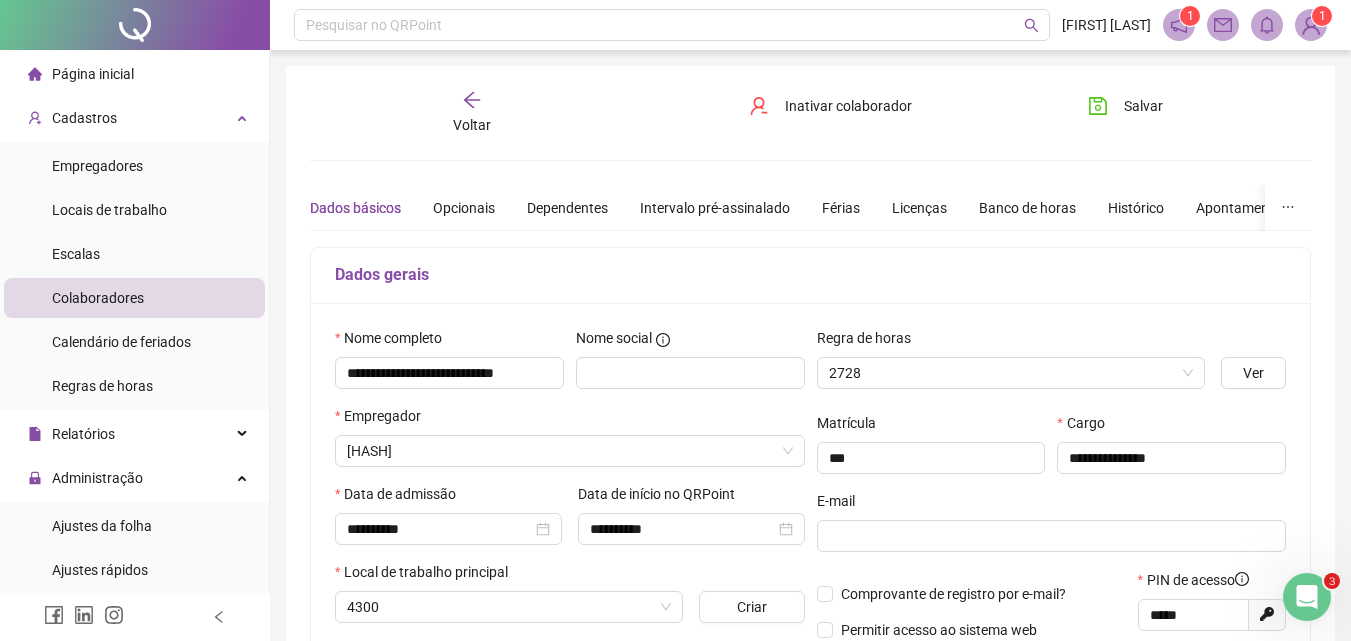 type on "**********" 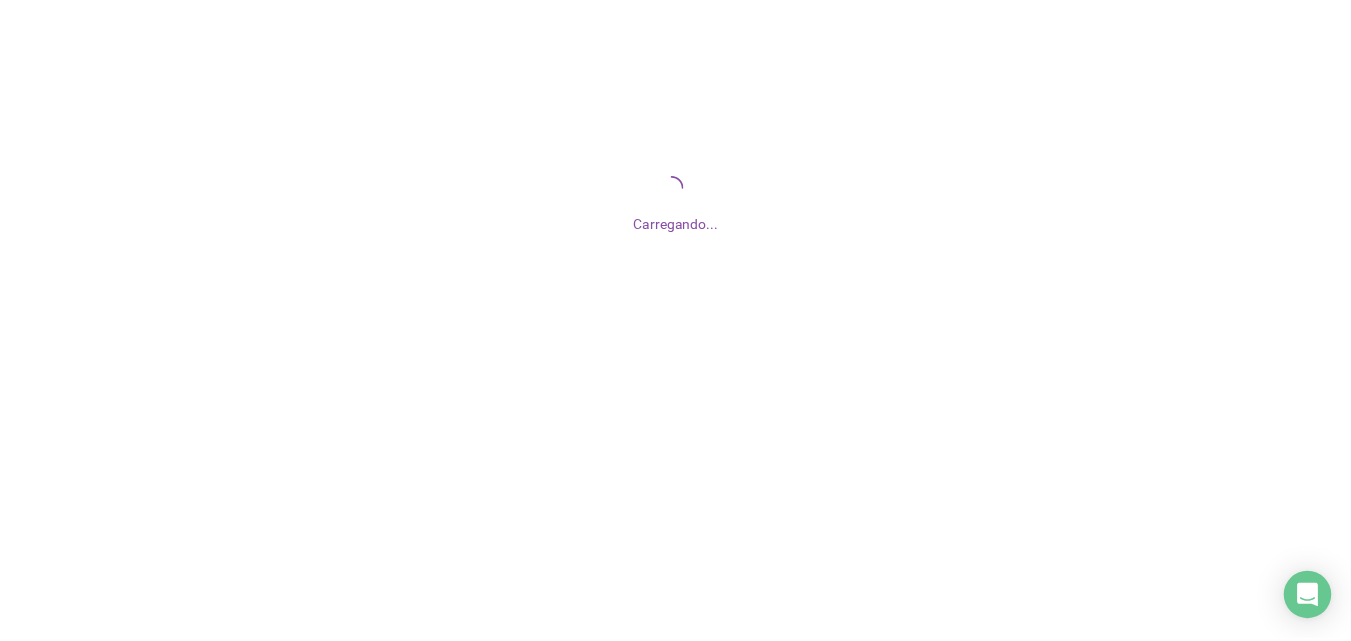 scroll, scrollTop: 0, scrollLeft: 0, axis: both 